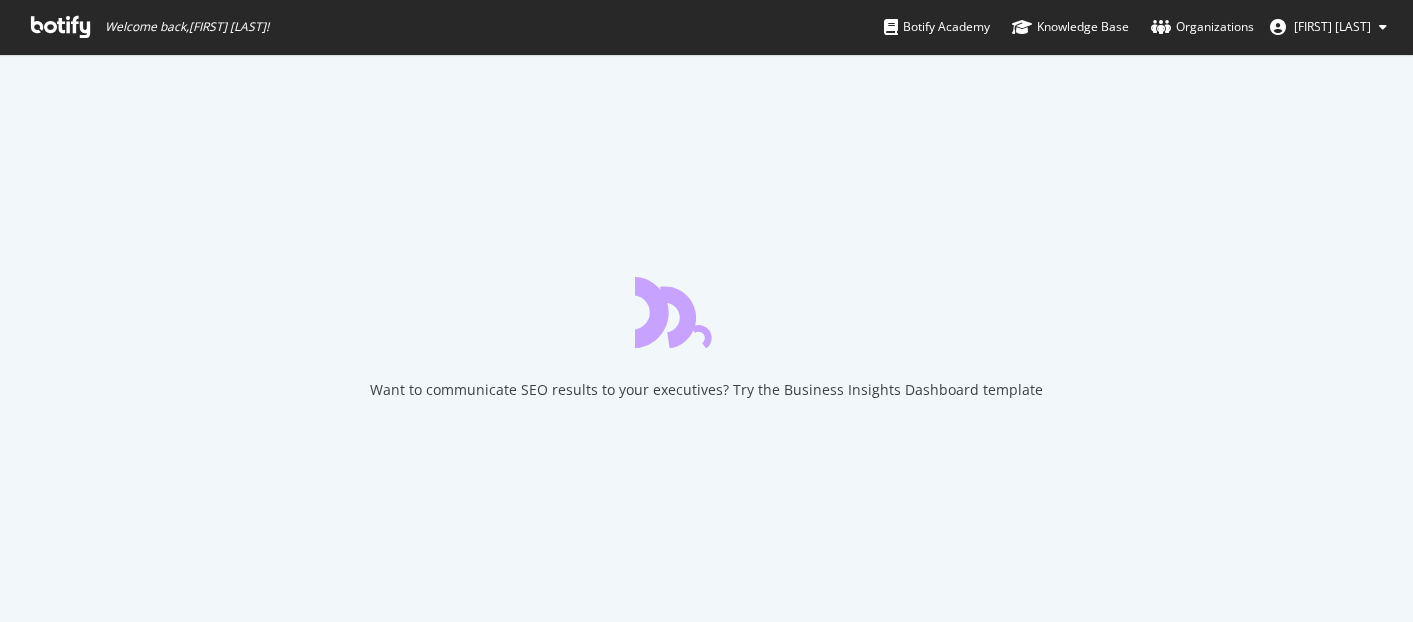 scroll, scrollTop: 0, scrollLeft: 0, axis: both 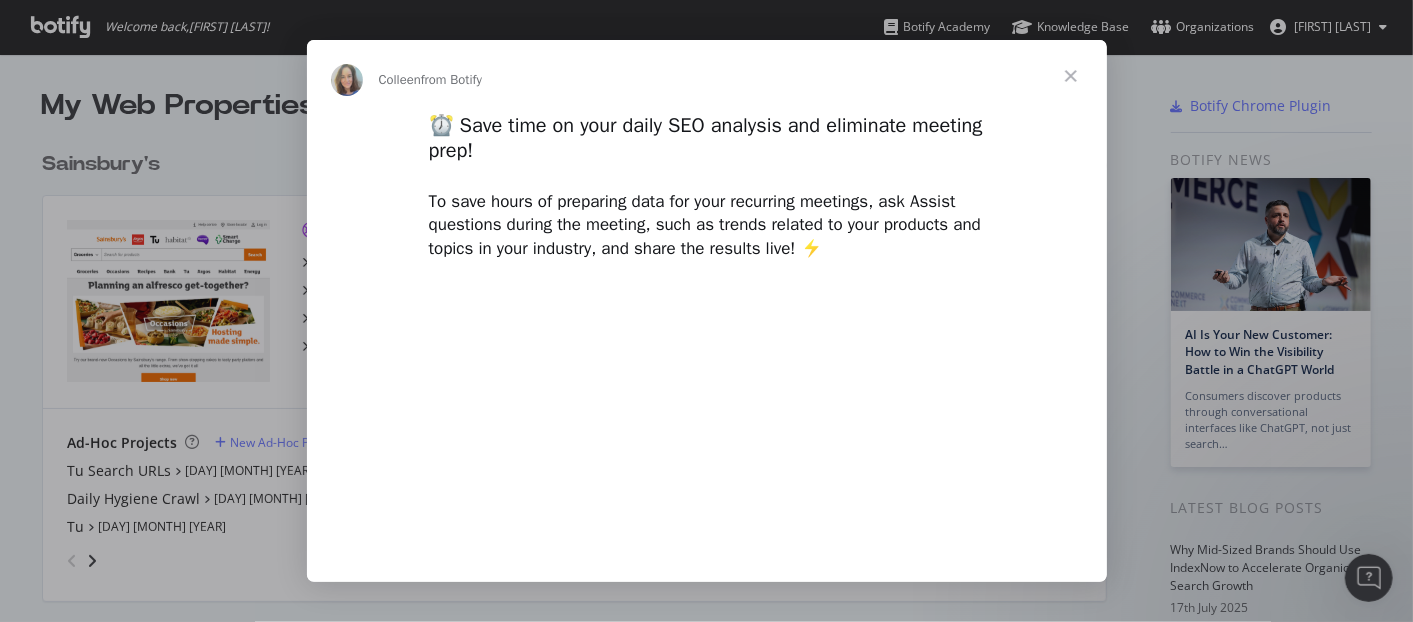 type on "261218" 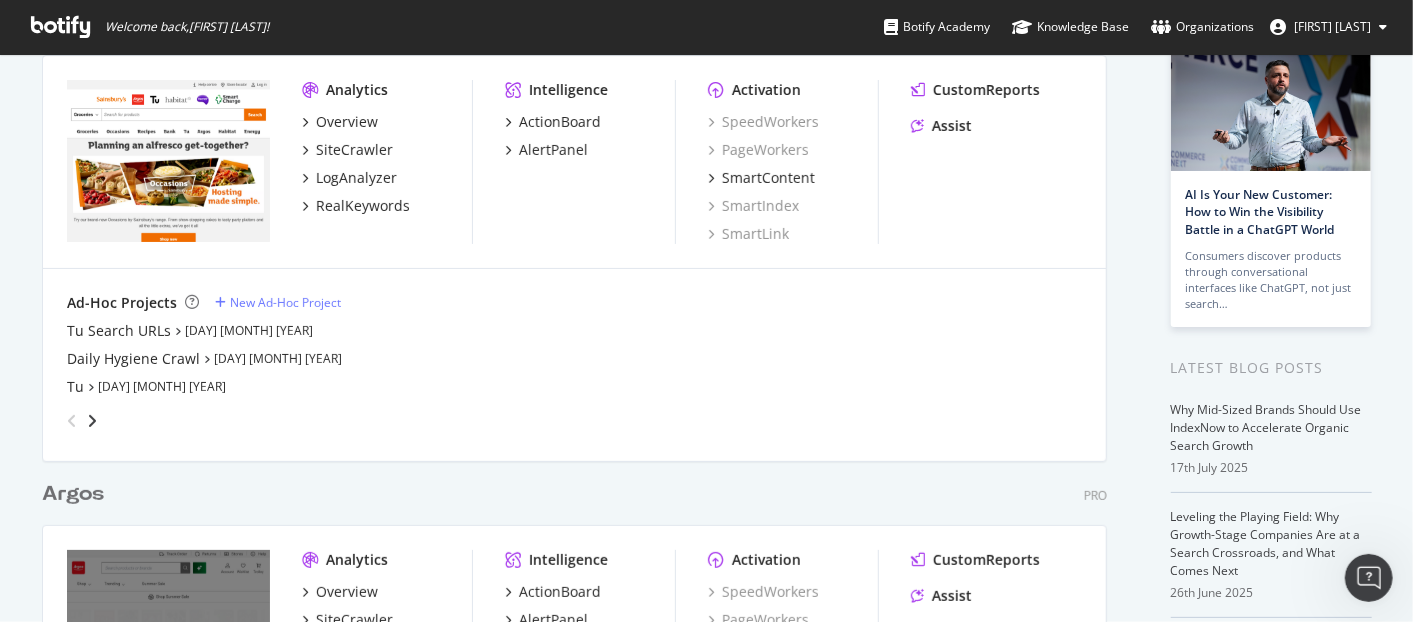 scroll, scrollTop: 0, scrollLeft: 0, axis: both 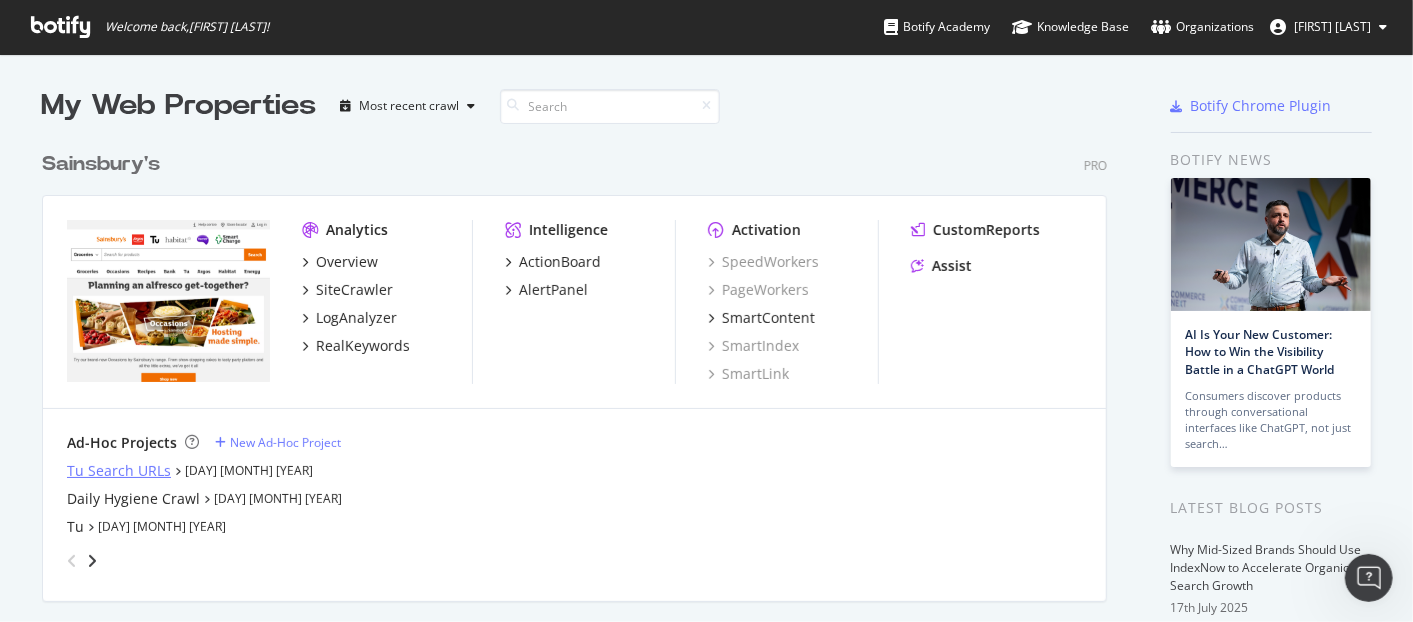 click on "Tu Search URLs" at bounding box center [119, 471] 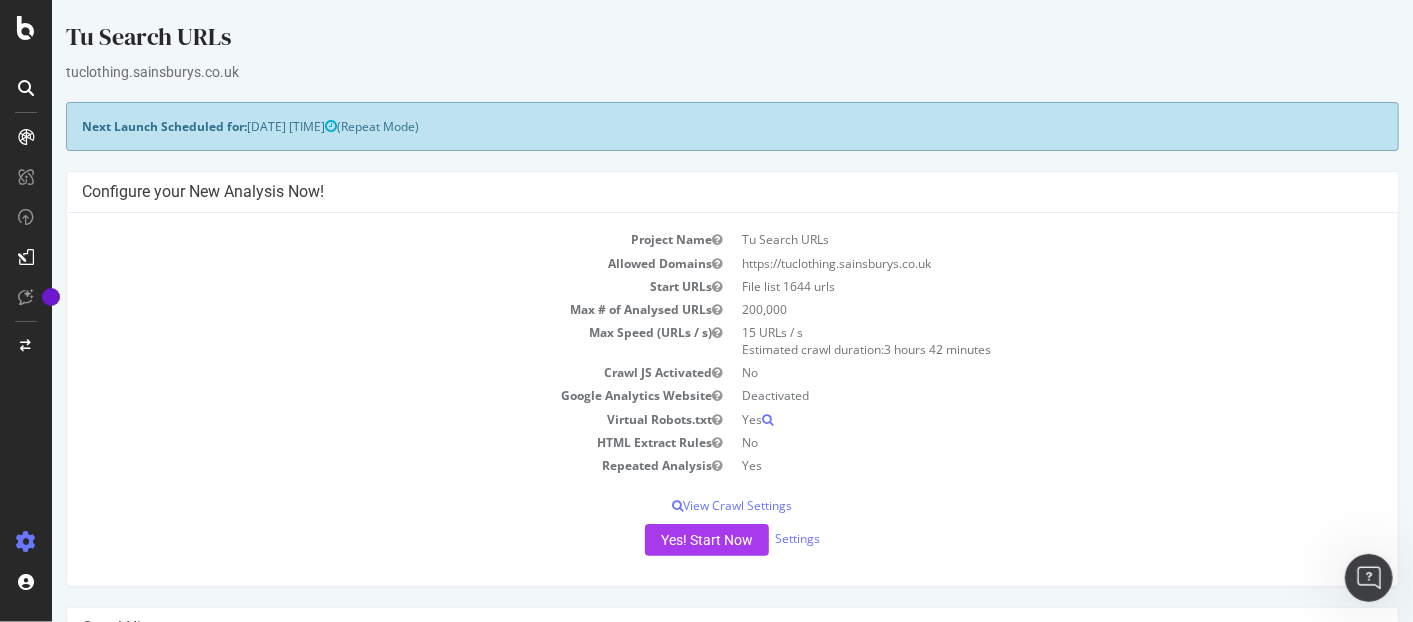 scroll, scrollTop: 0, scrollLeft: 0, axis: both 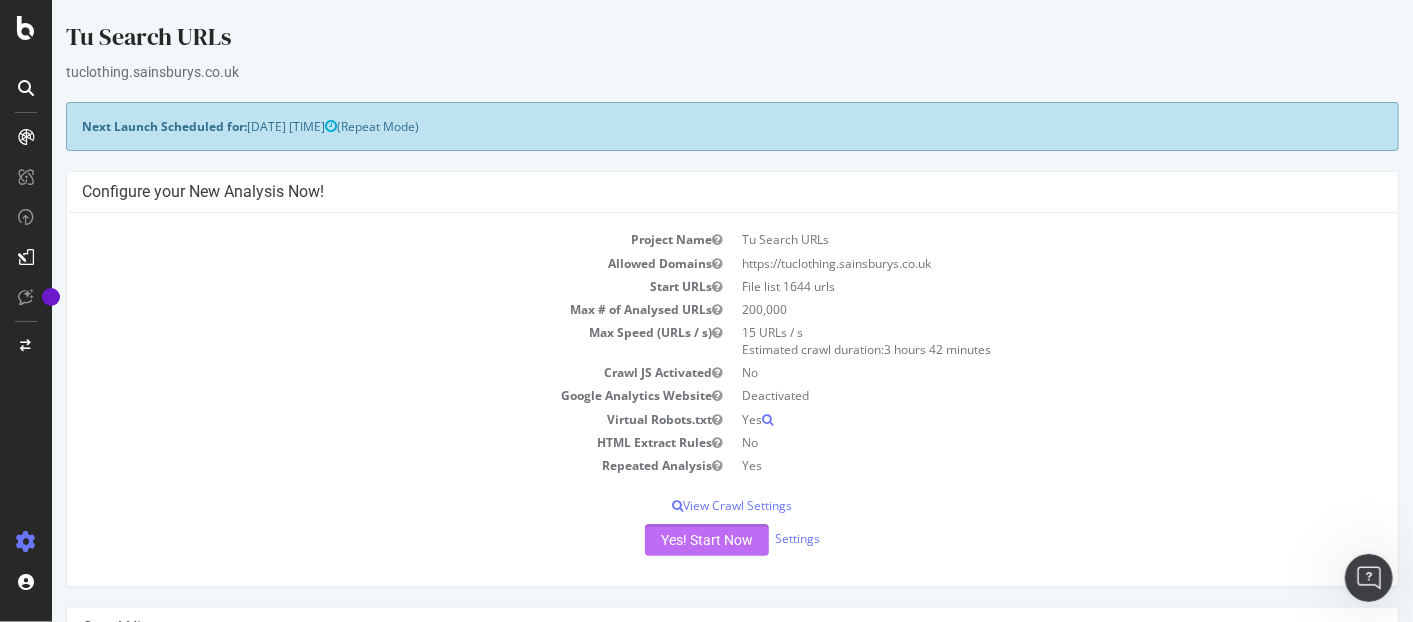 click on "Yes! Start Now" at bounding box center [706, 540] 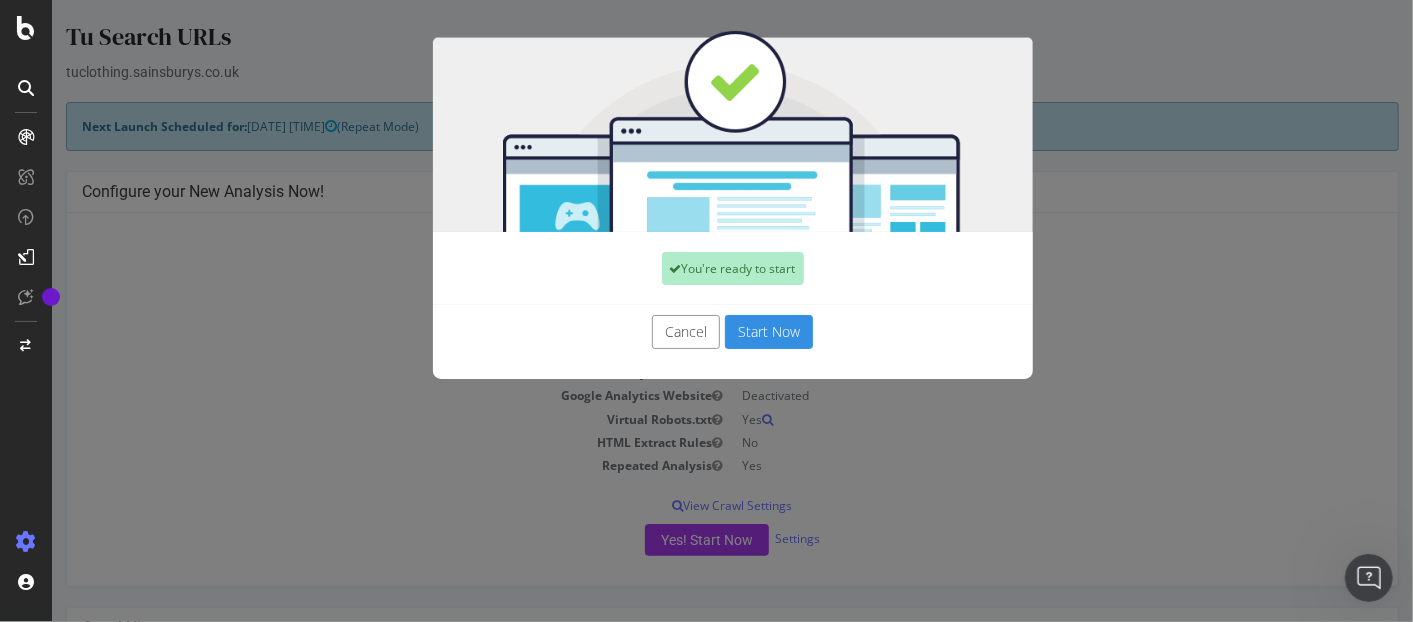 click on "Start Now" at bounding box center [768, 332] 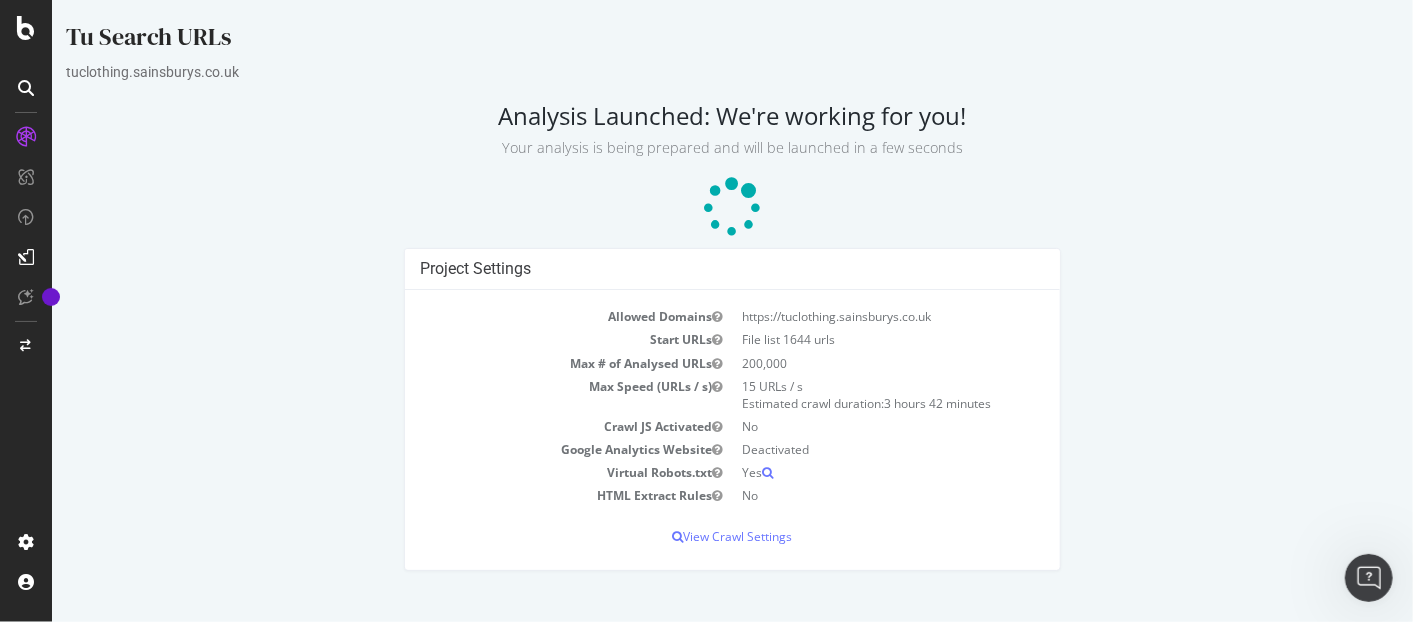 scroll, scrollTop: 0, scrollLeft: 0, axis: both 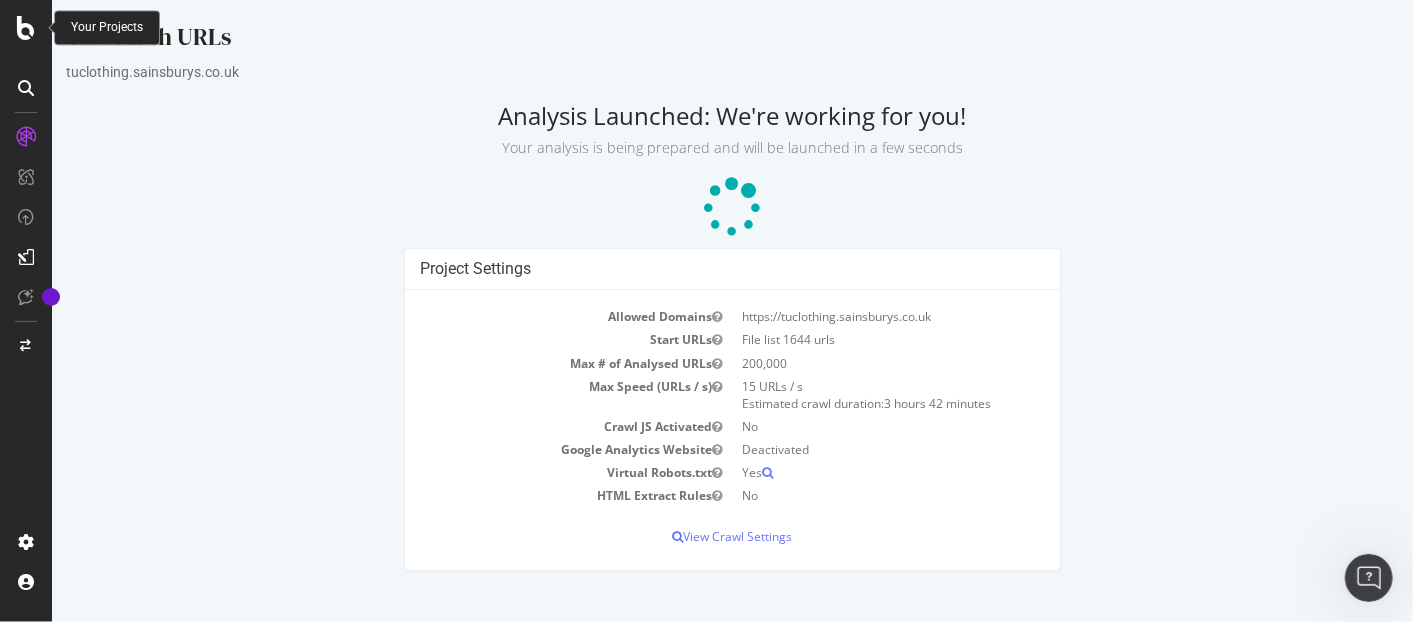 click at bounding box center (26, 28) 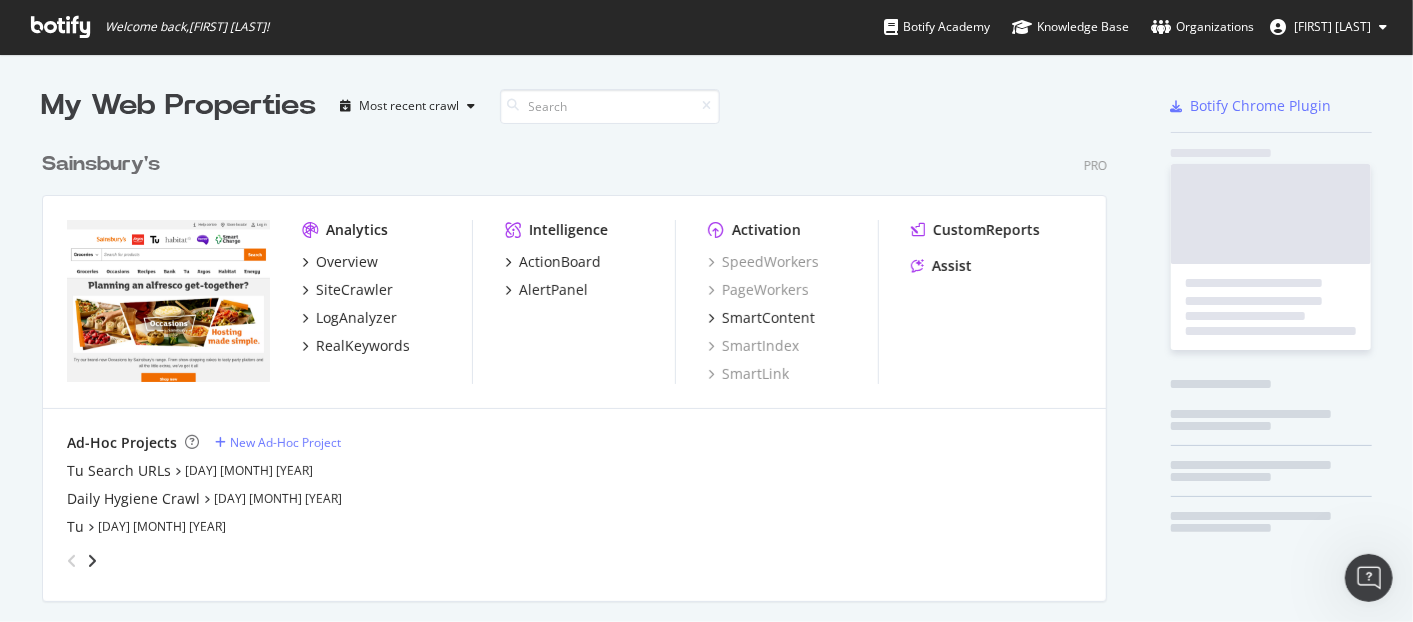 scroll, scrollTop: 17, scrollLeft: 18, axis: both 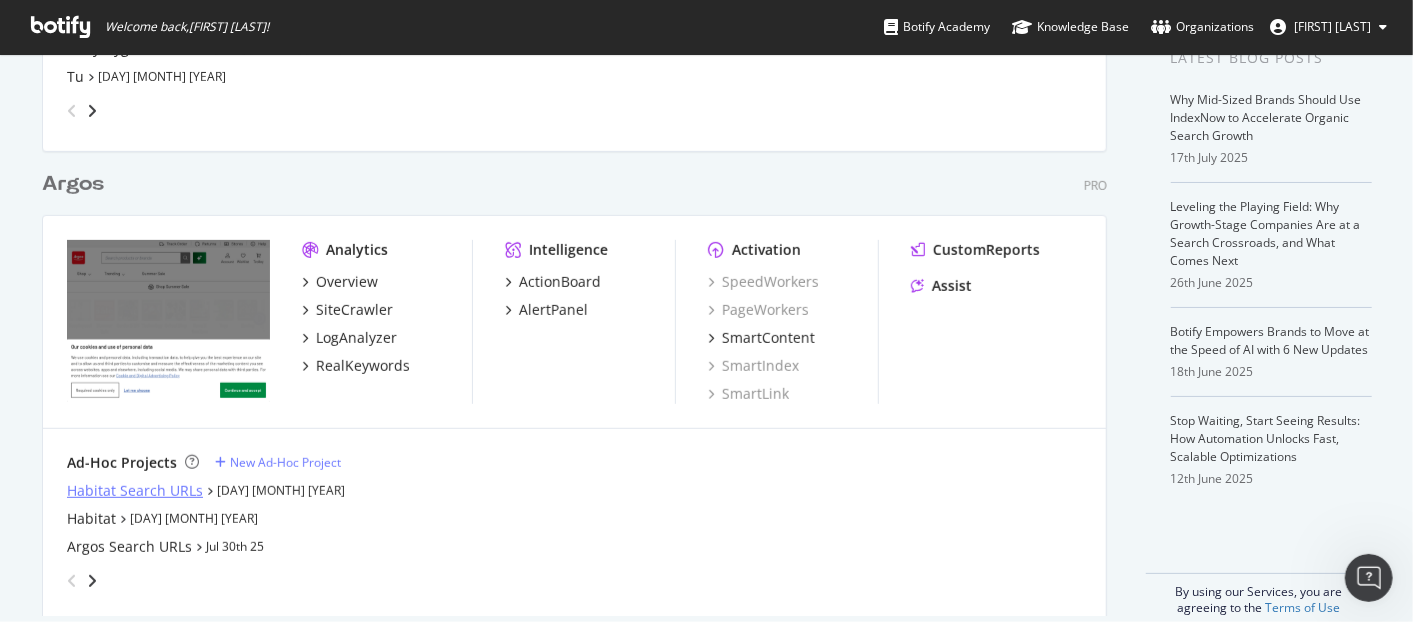click on "Habitat Search URLs" at bounding box center (135, 491) 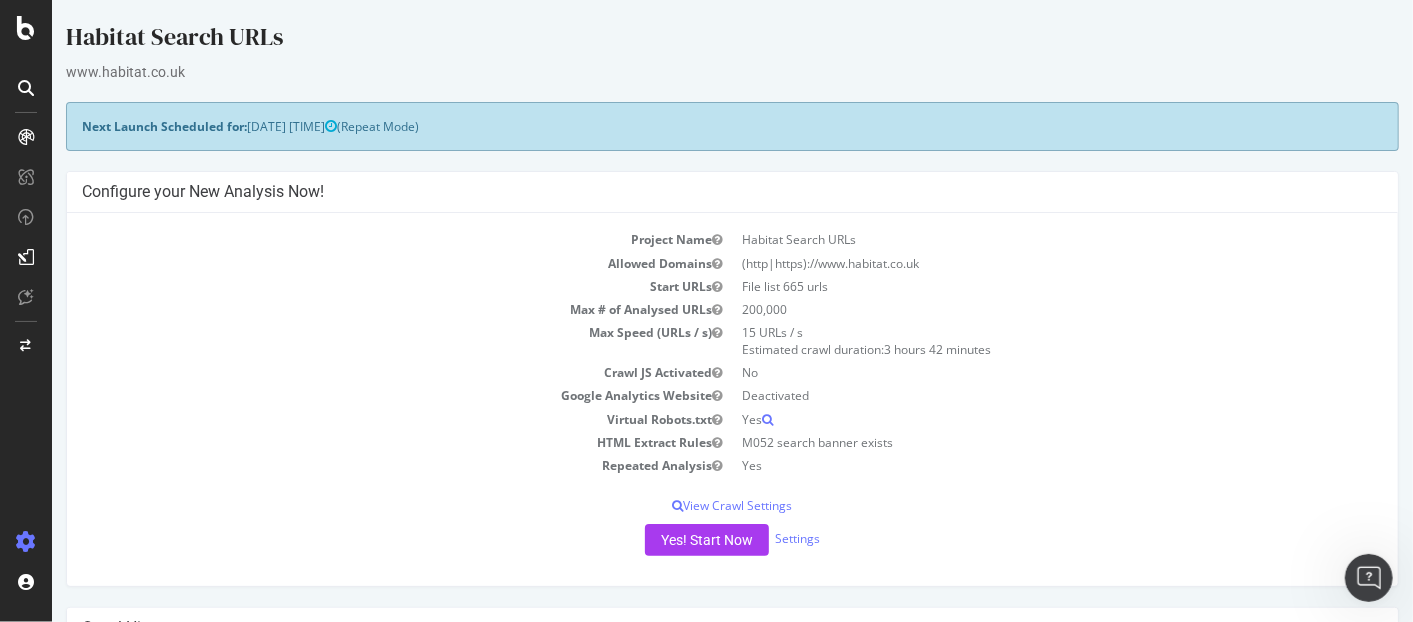 scroll, scrollTop: 0, scrollLeft: 0, axis: both 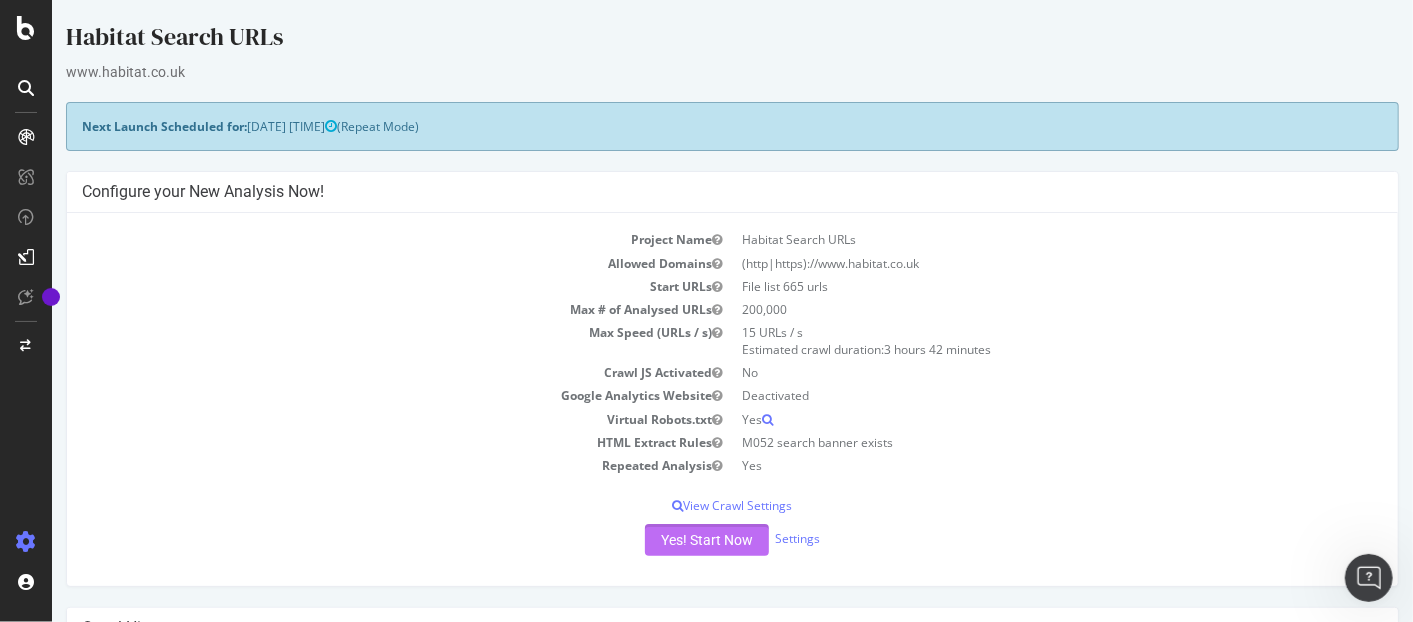 click on "Yes! Start Now" at bounding box center (706, 540) 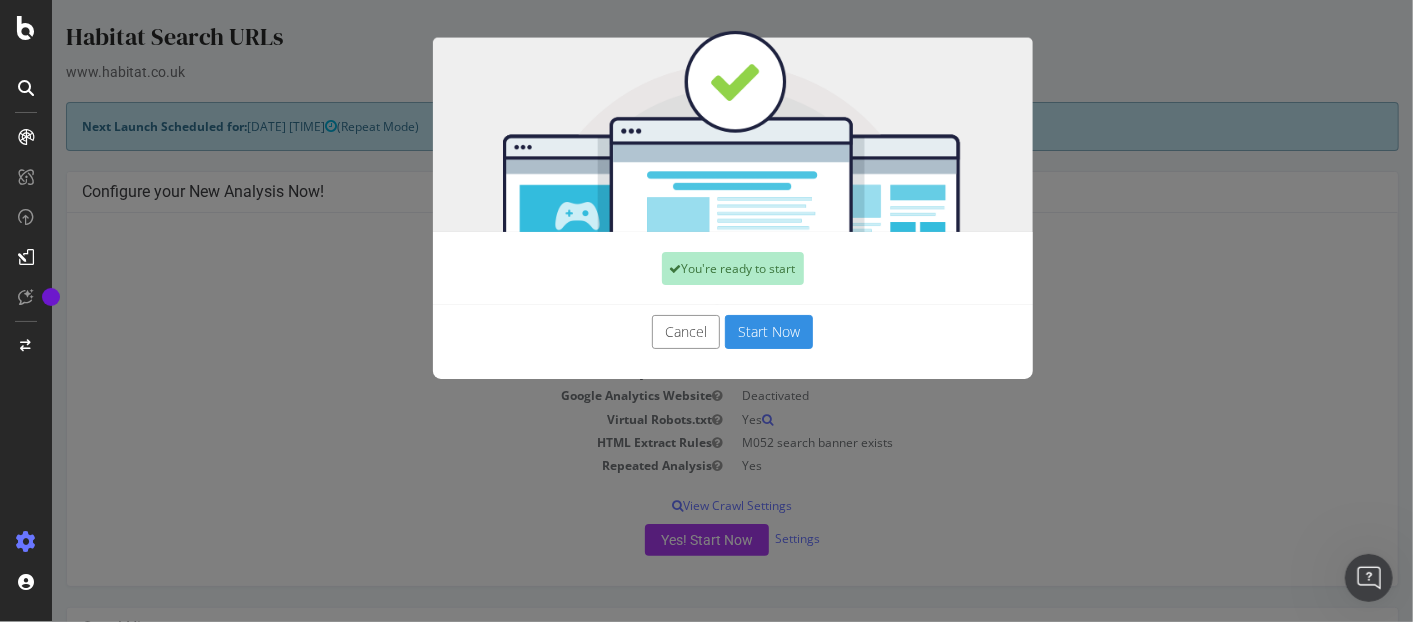 click on "Start Now" at bounding box center [768, 332] 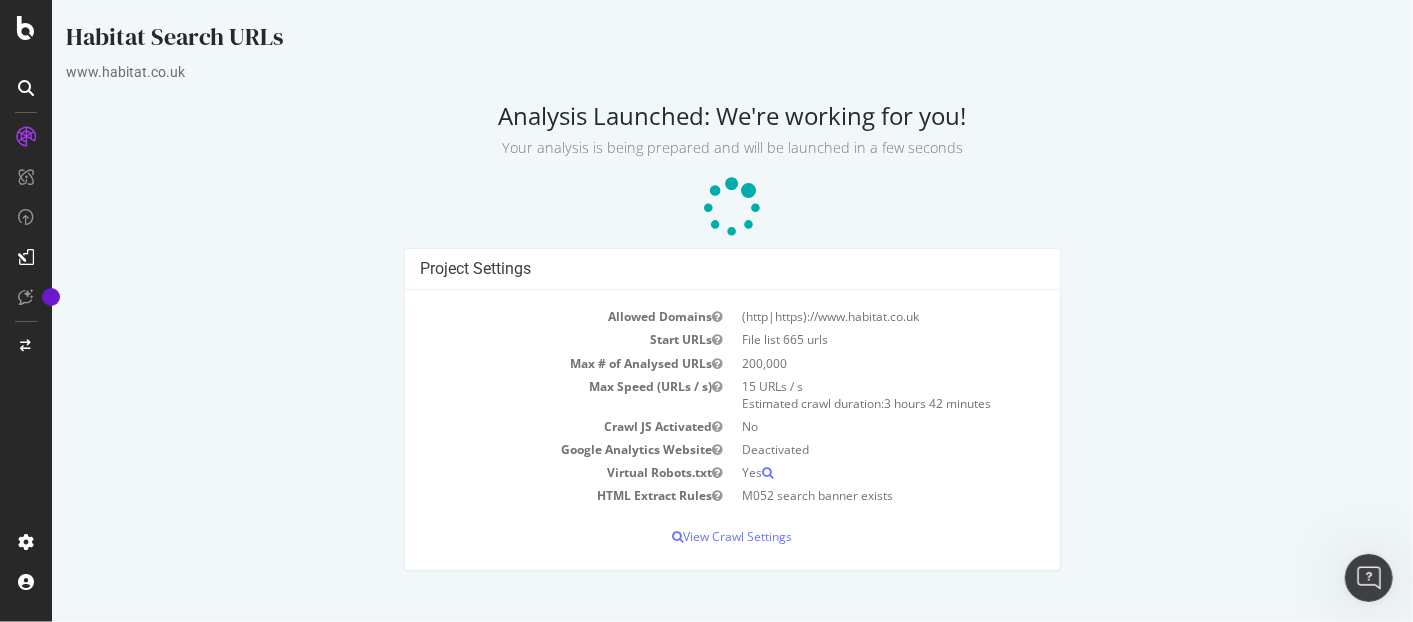 scroll, scrollTop: 0, scrollLeft: 0, axis: both 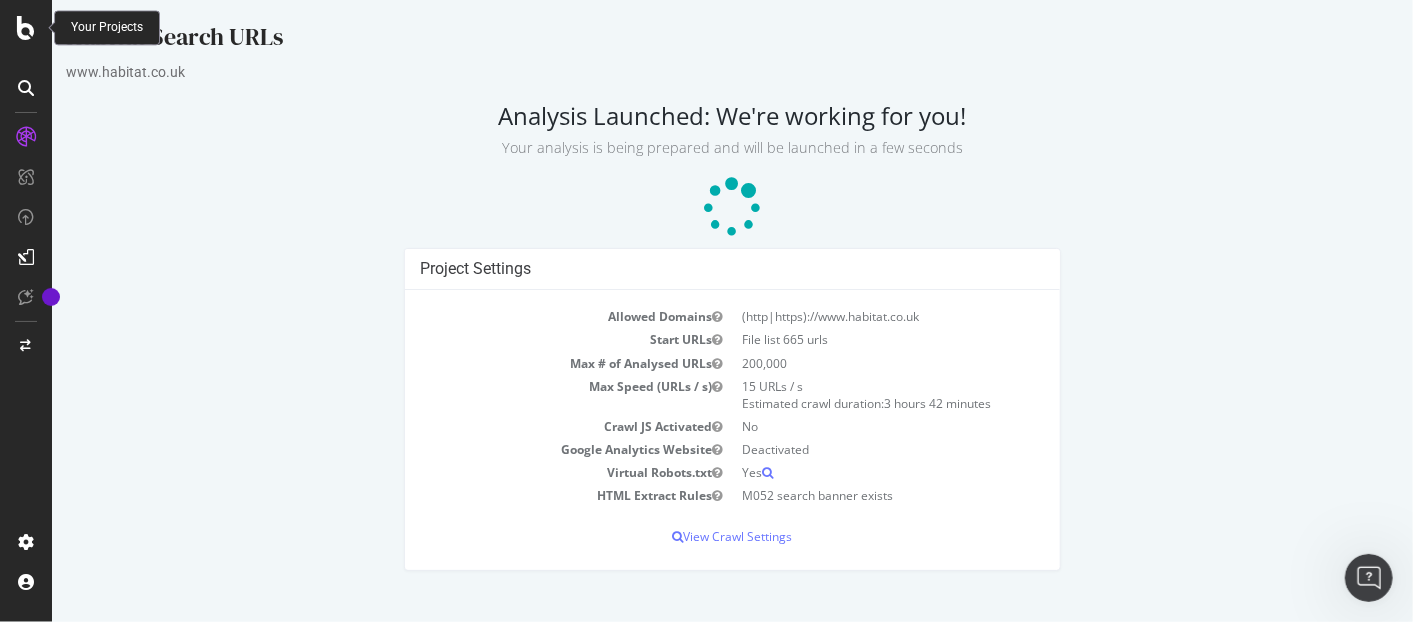 click at bounding box center (26, 28) 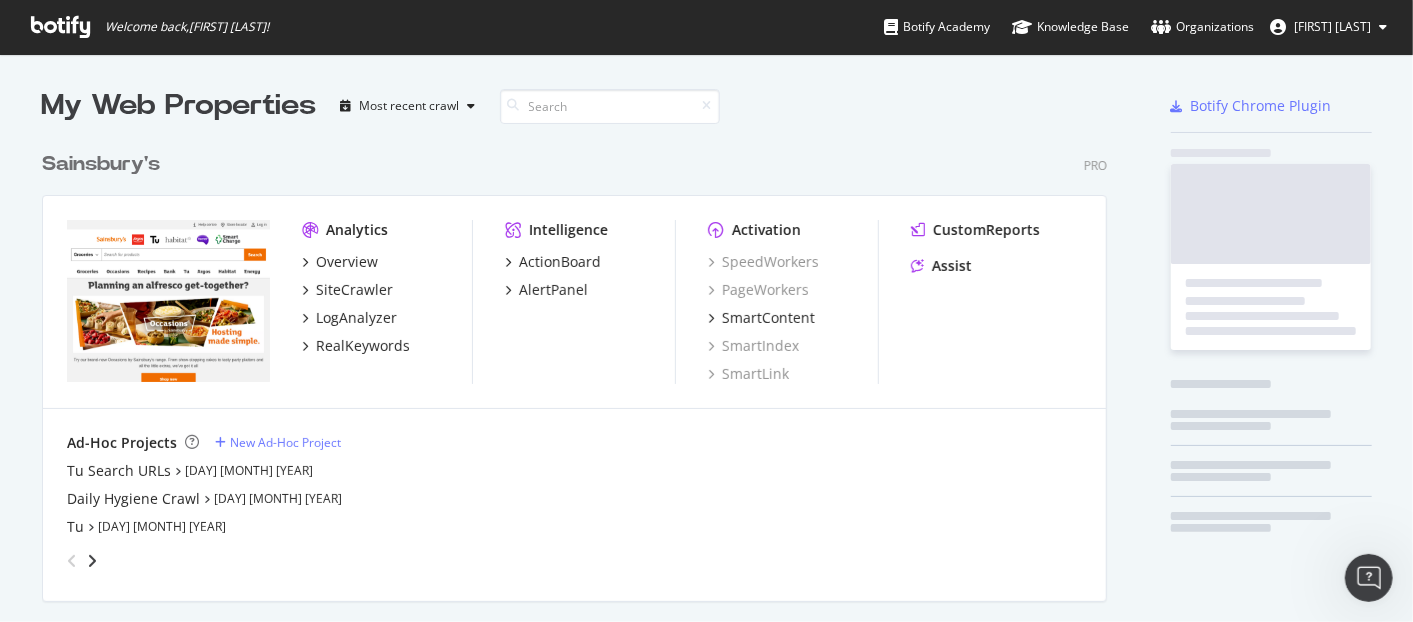scroll, scrollTop: 17, scrollLeft: 18, axis: both 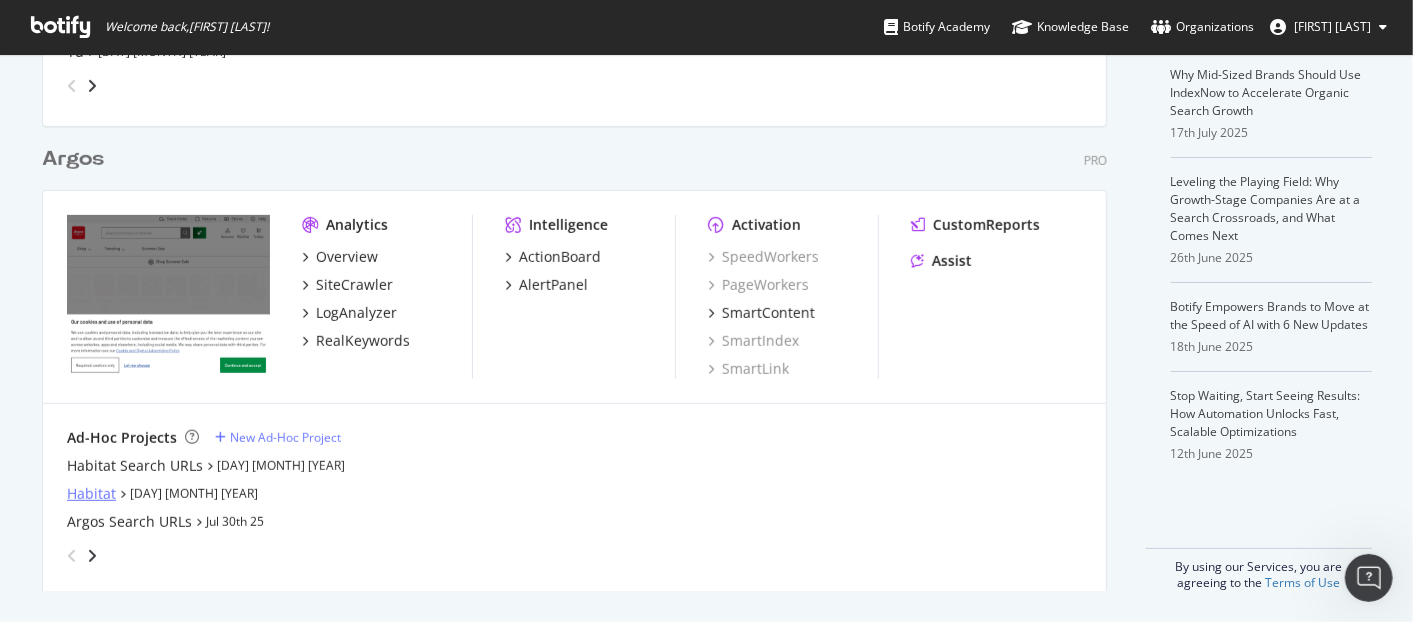 click on "Habitat" at bounding box center (91, 494) 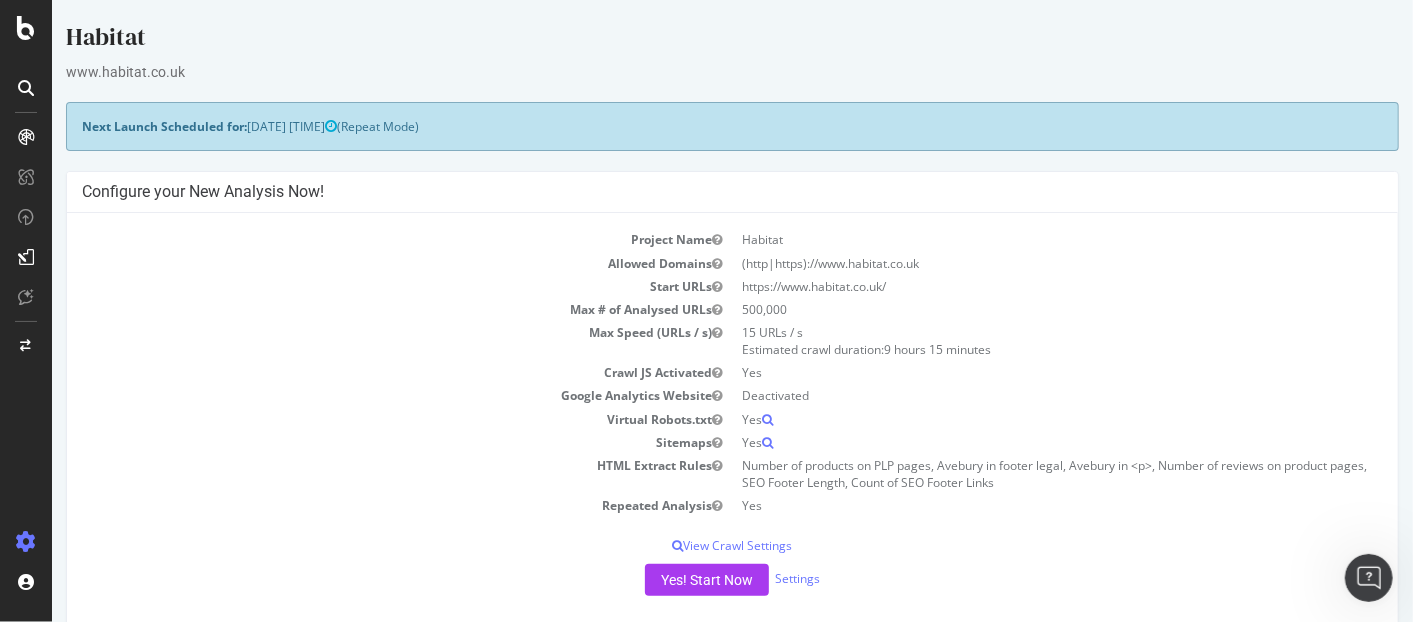 scroll, scrollTop: 0, scrollLeft: 0, axis: both 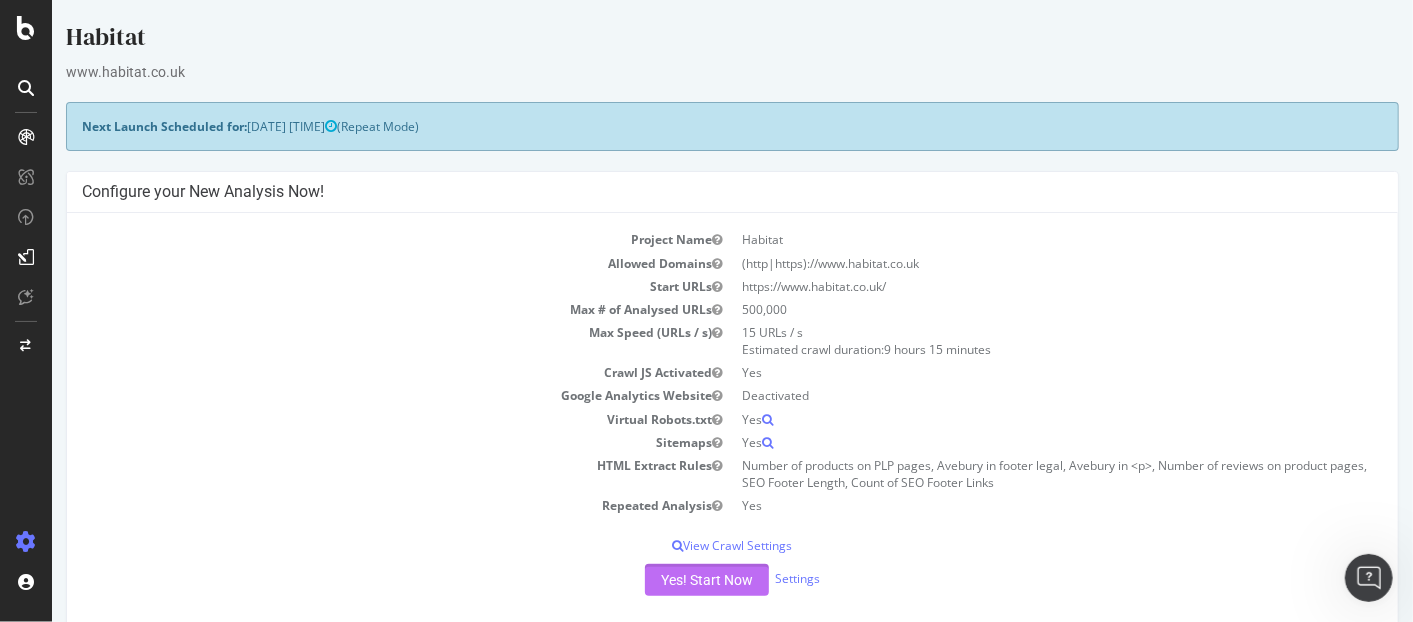 click on "Yes! Start Now" at bounding box center (706, 580) 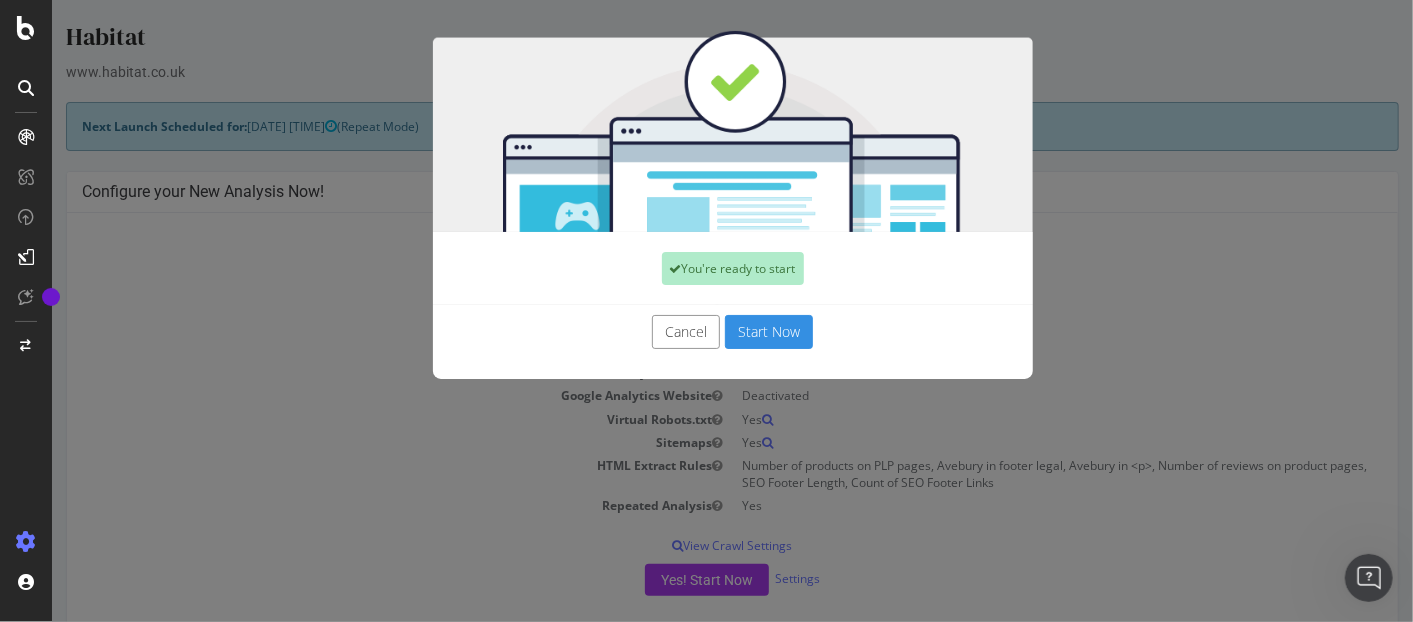 click on "Start Now" at bounding box center [768, 332] 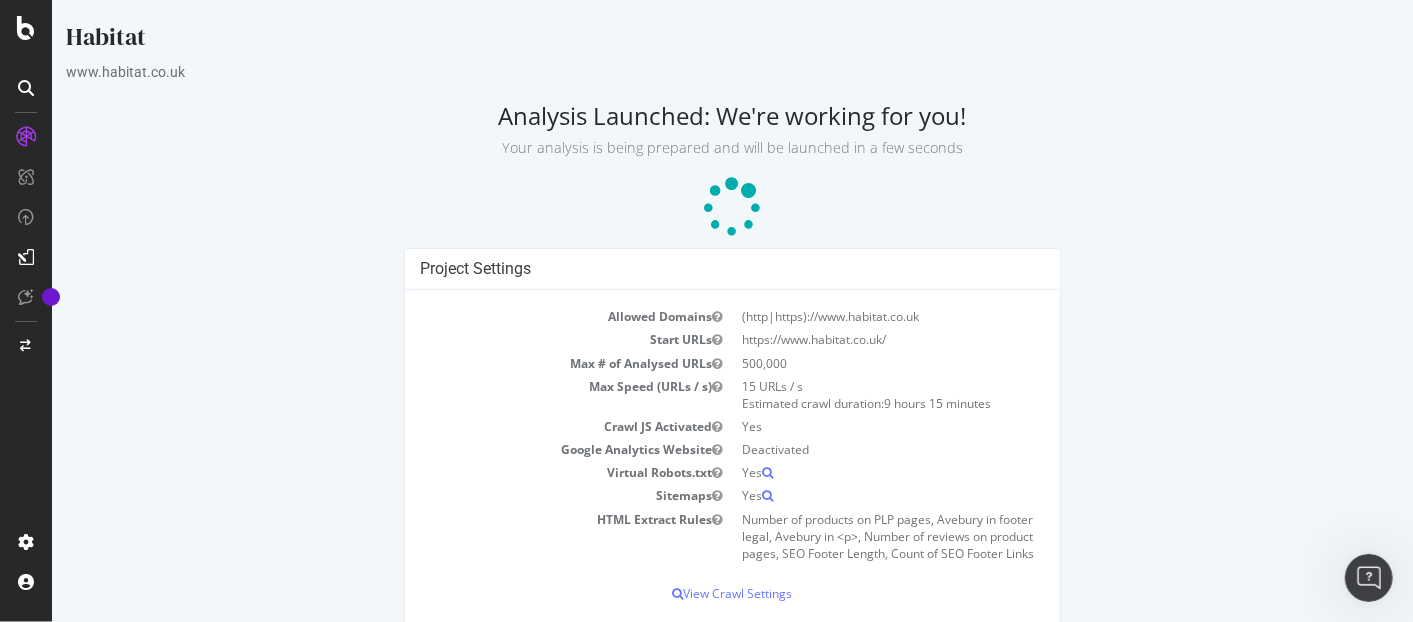 scroll, scrollTop: 0, scrollLeft: 0, axis: both 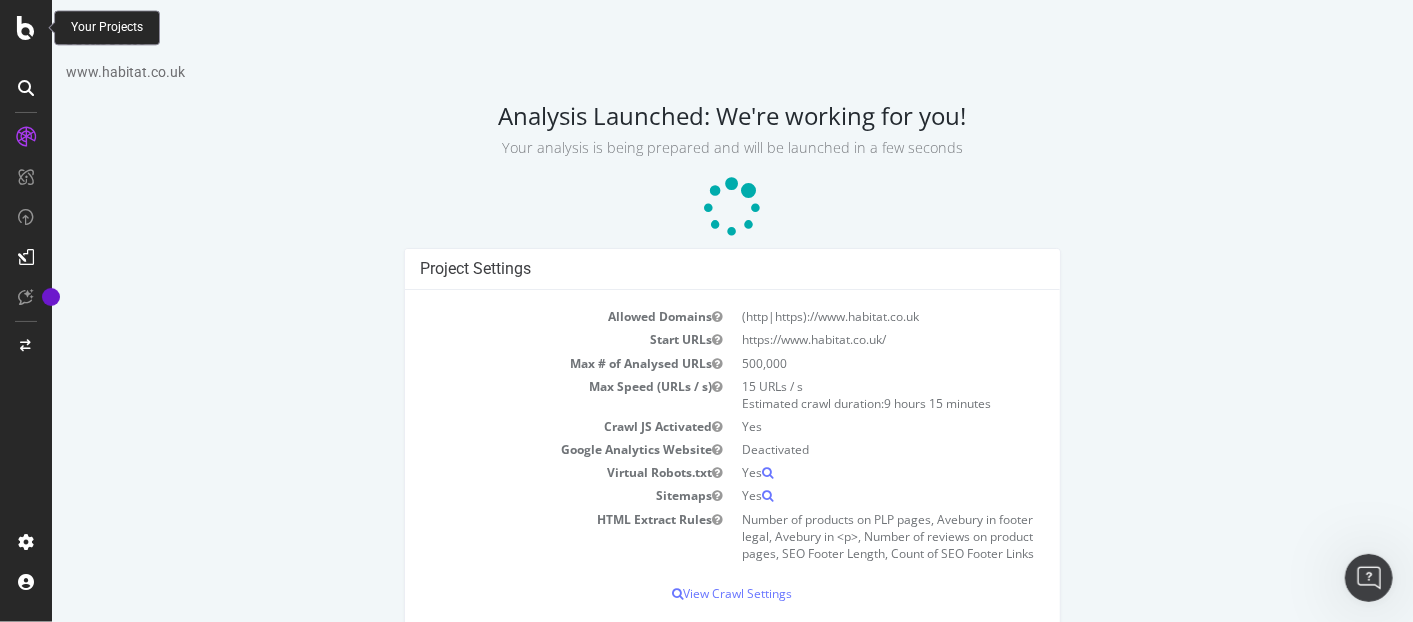 click at bounding box center [26, 28] 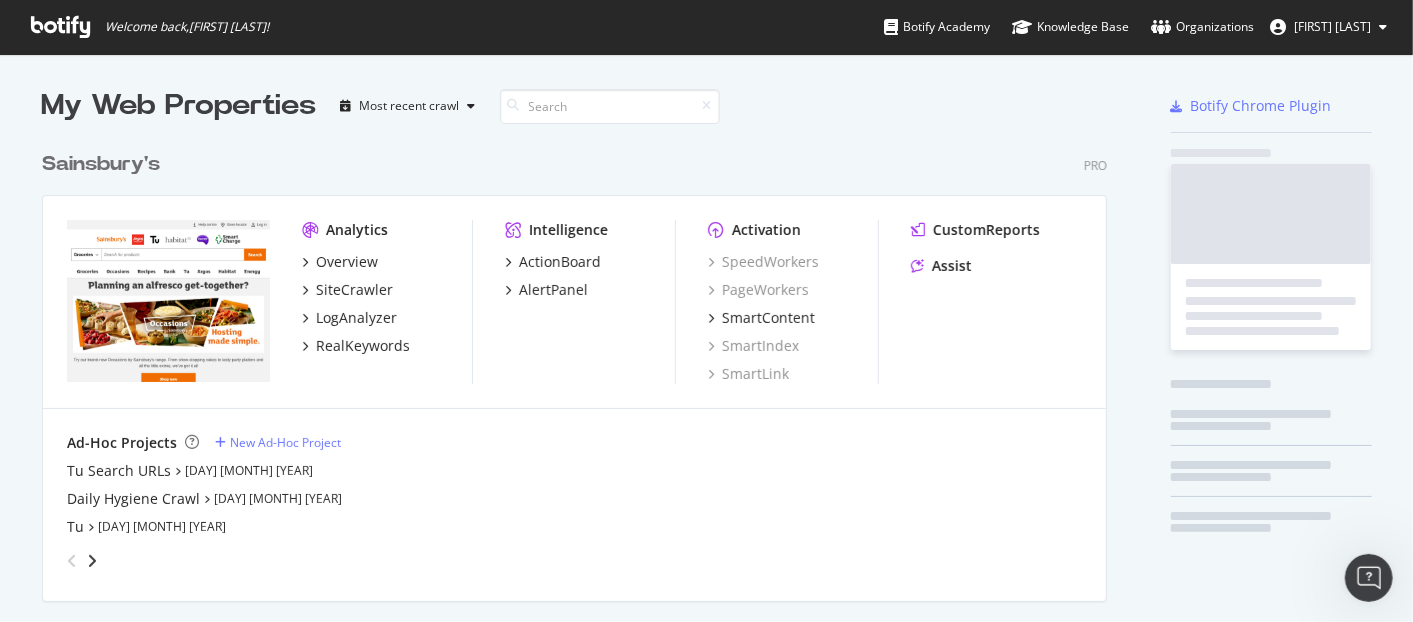 scroll, scrollTop: 17, scrollLeft: 18, axis: both 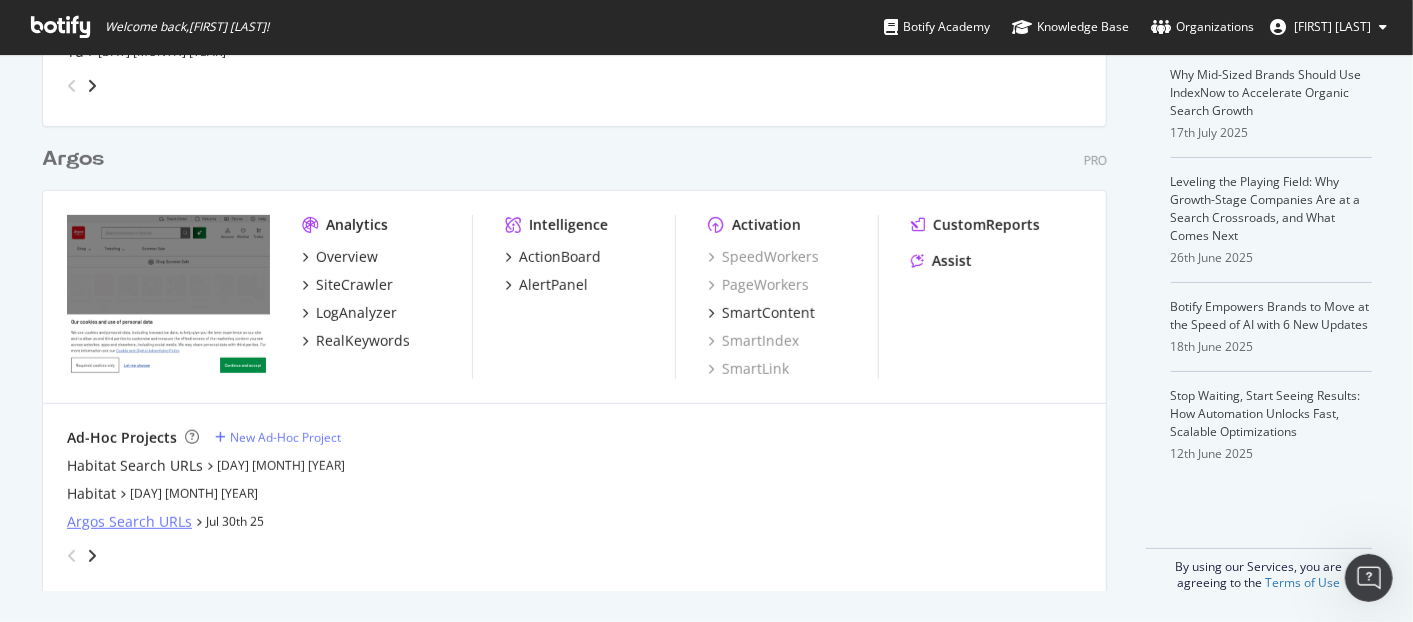 click on "Argos Search URLs" at bounding box center (129, 522) 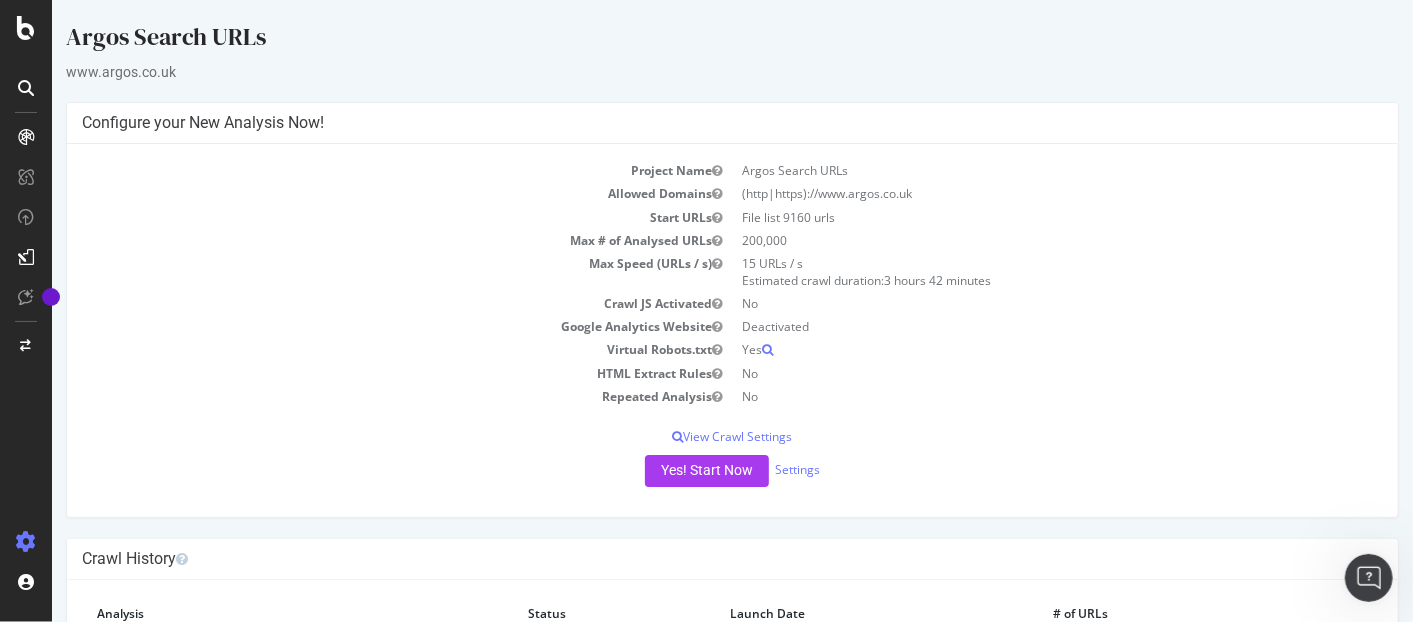 scroll, scrollTop: 0, scrollLeft: 0, axis: both 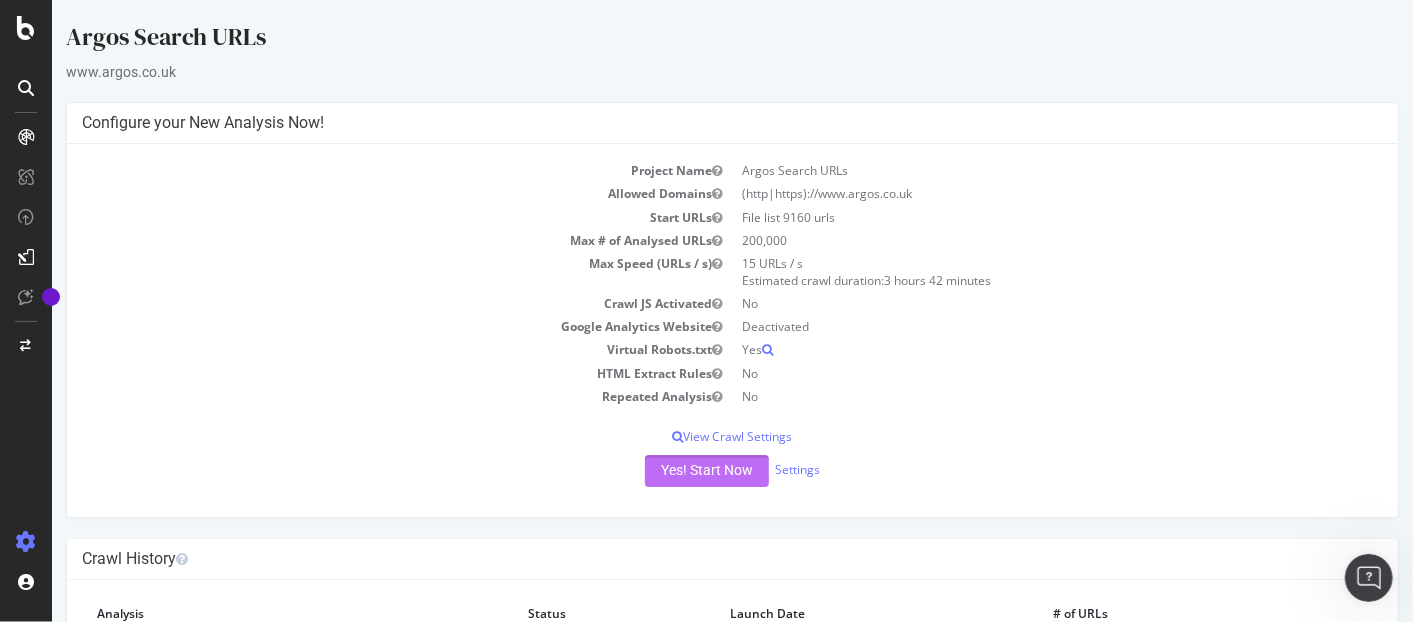 click on "Yes! Start Now" at bounding box center [706, 471] 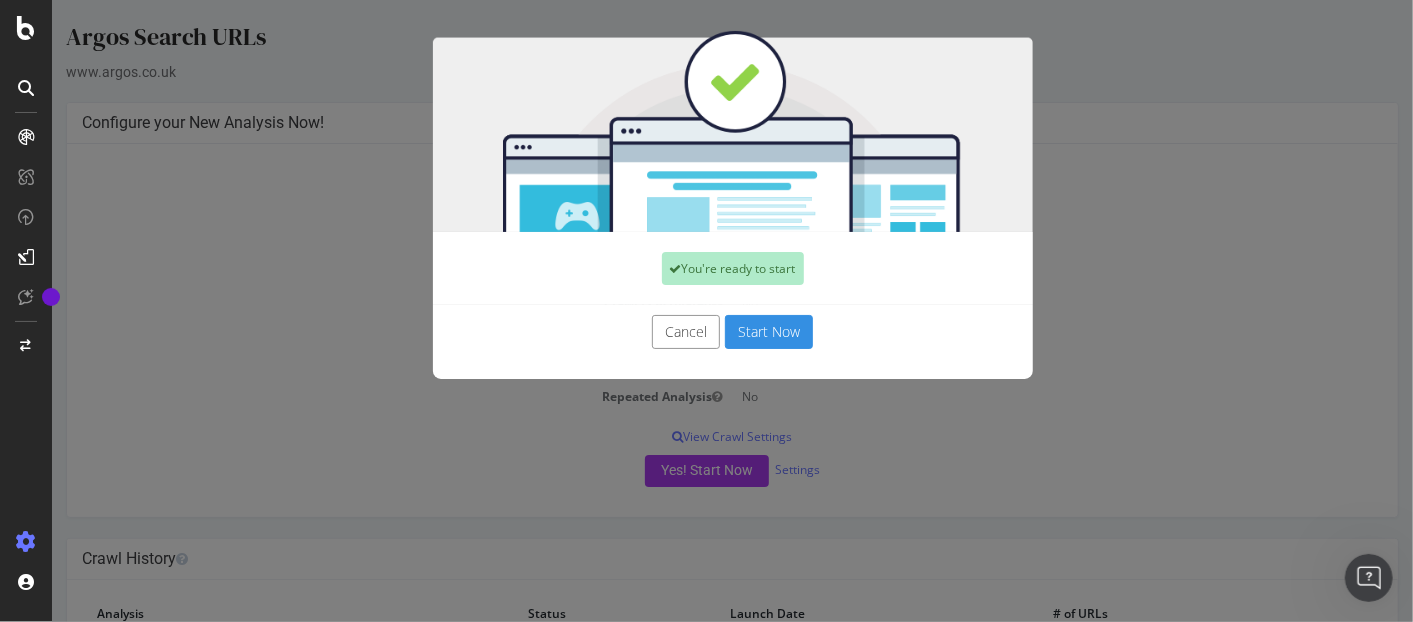 click on "Start Now" at bounding box center [768, 332] 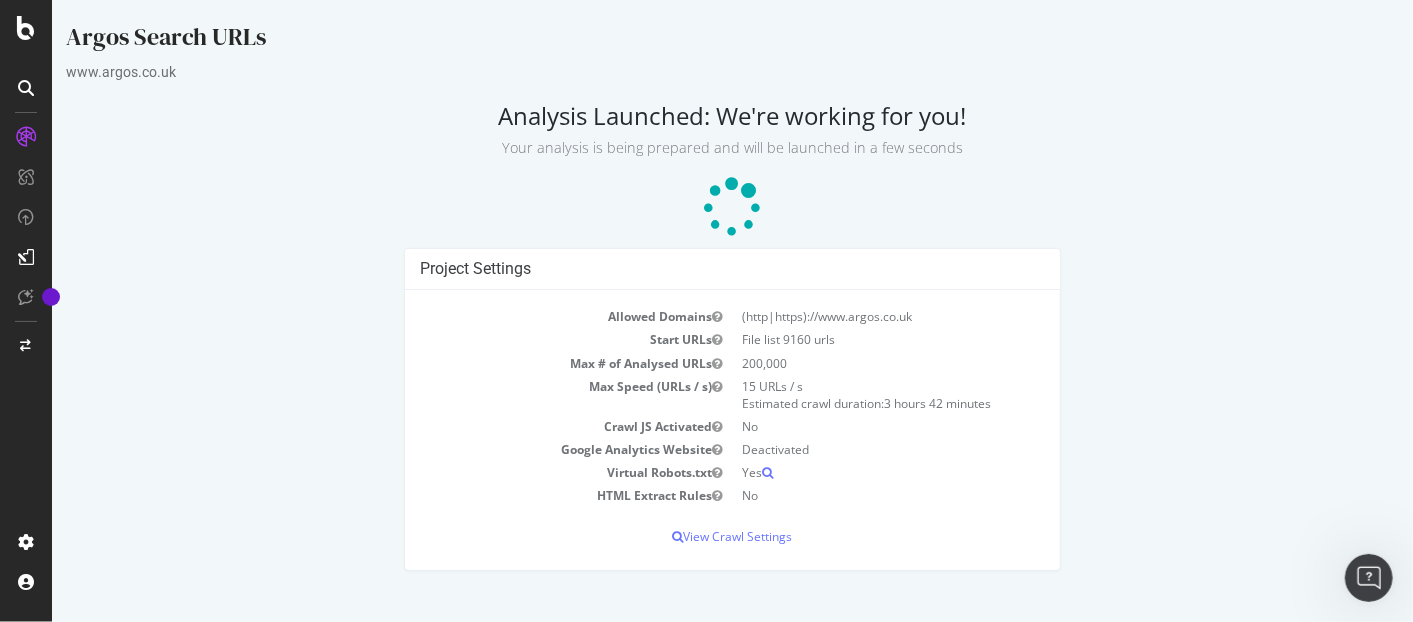 scroll, scrollTop: 0, scrollLeft: 0, axis: both 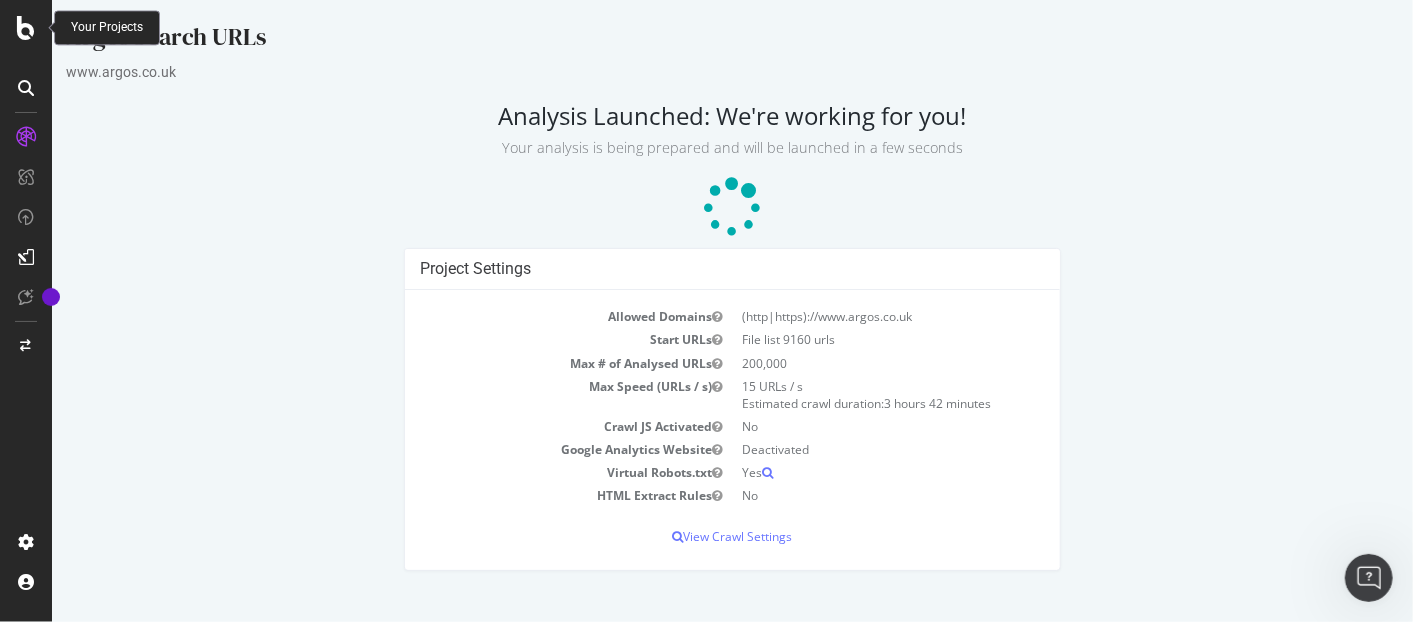 click at bounding box center [26, 28] 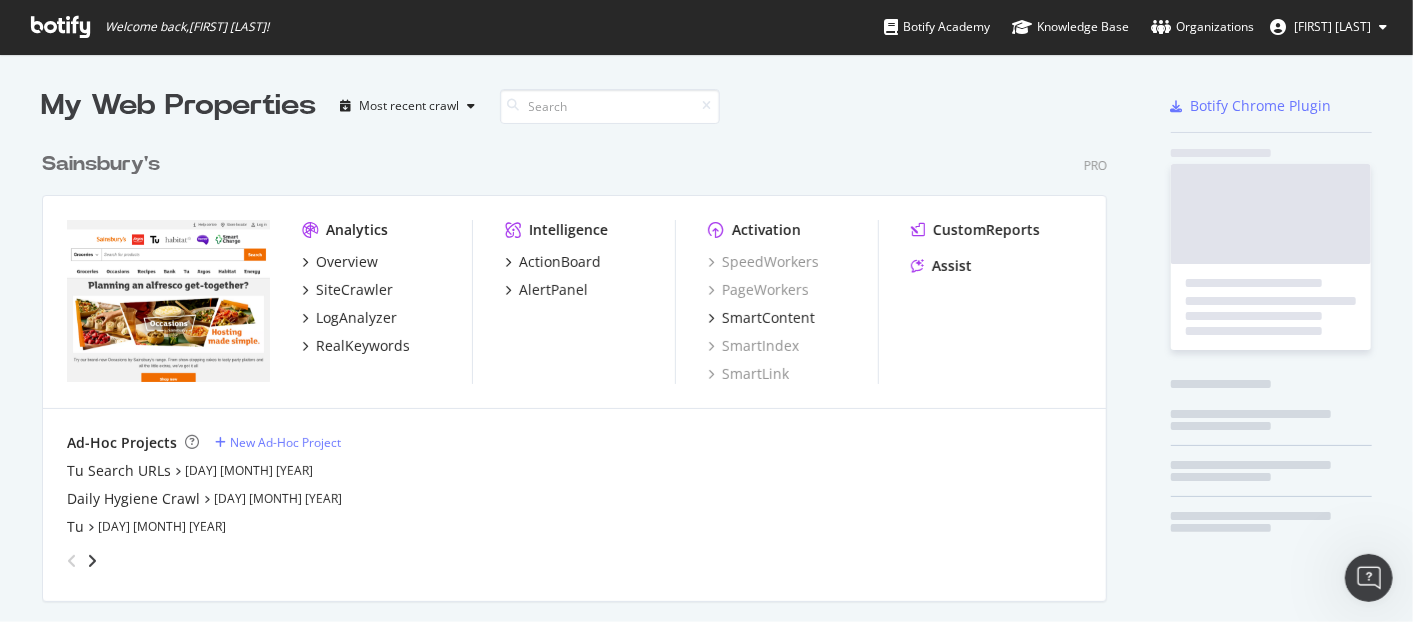 scroll, scrollTop: 17, scrollLeft: 18, axis: both 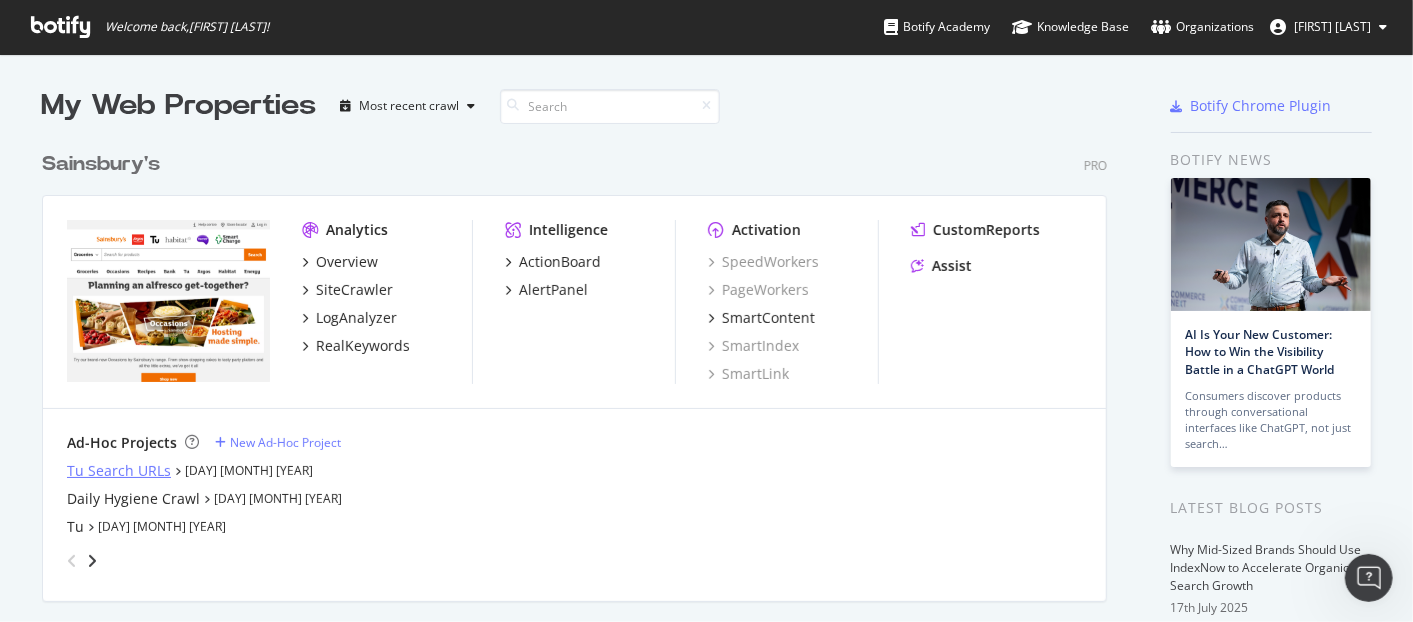 click on "Tu Search URLs" at bounding box center (119, 471) 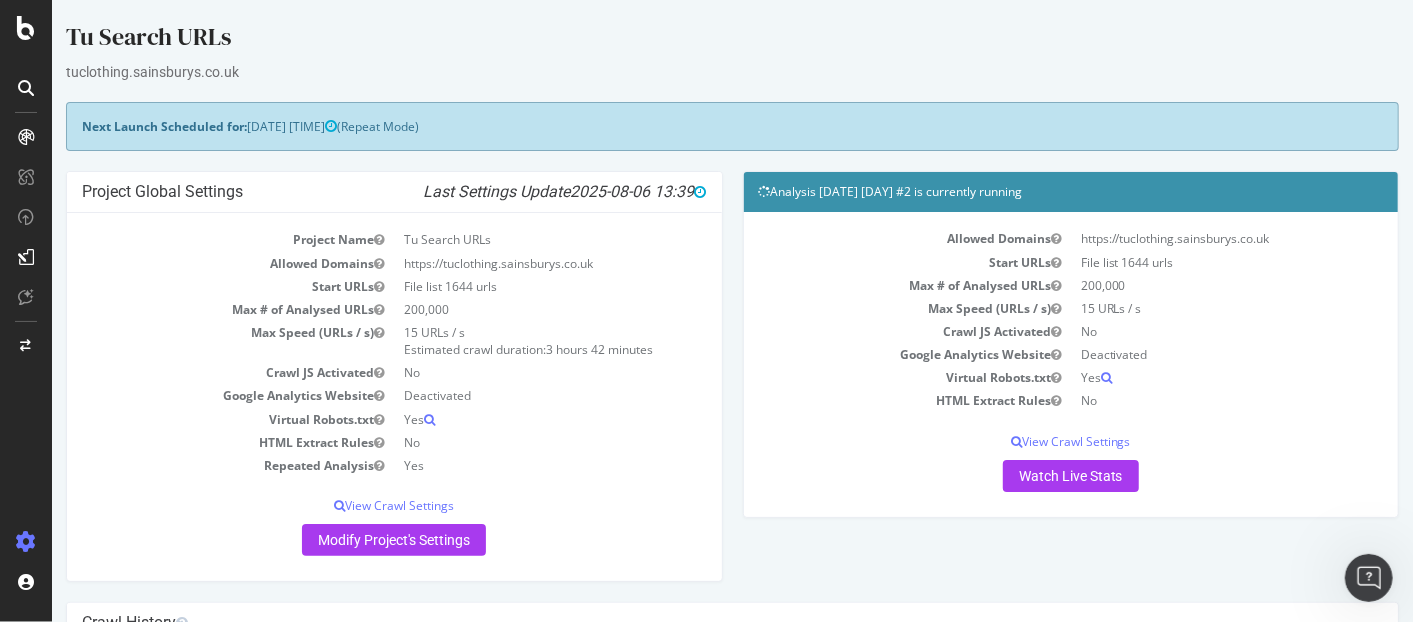 scroll, scrollTop: 0, scrollLeft: 0, axis: both 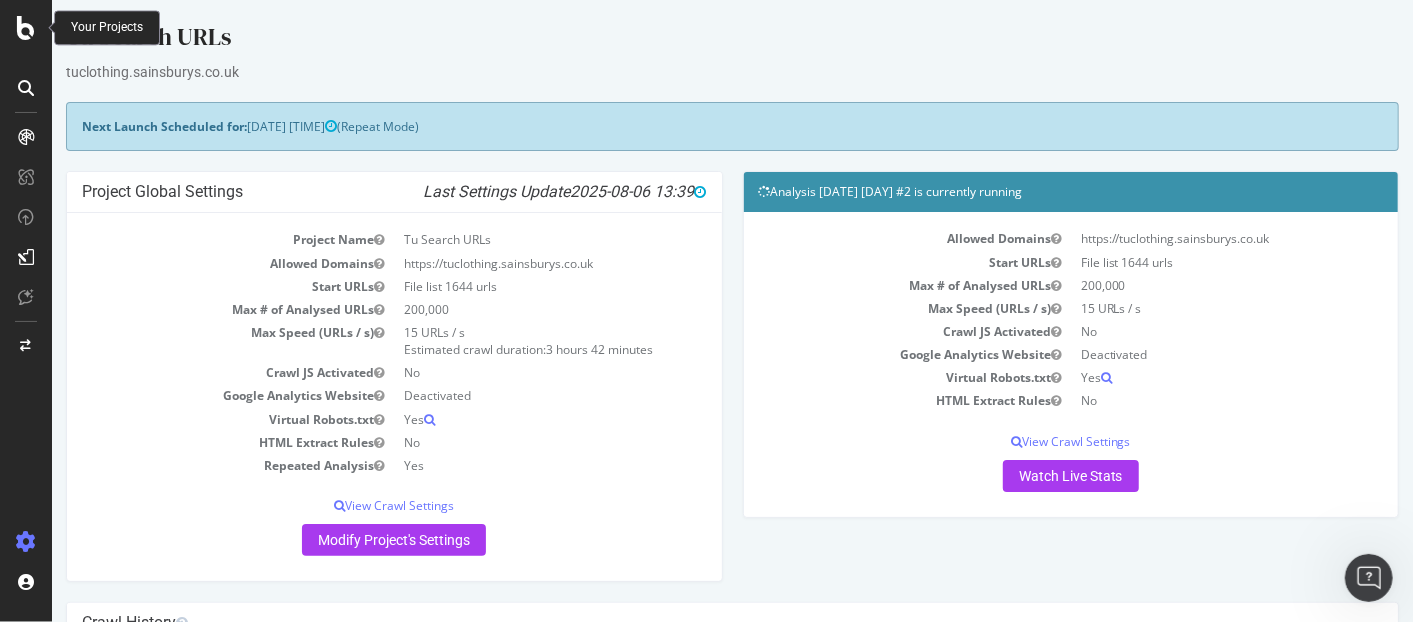 click at bounding box center (26, 28) 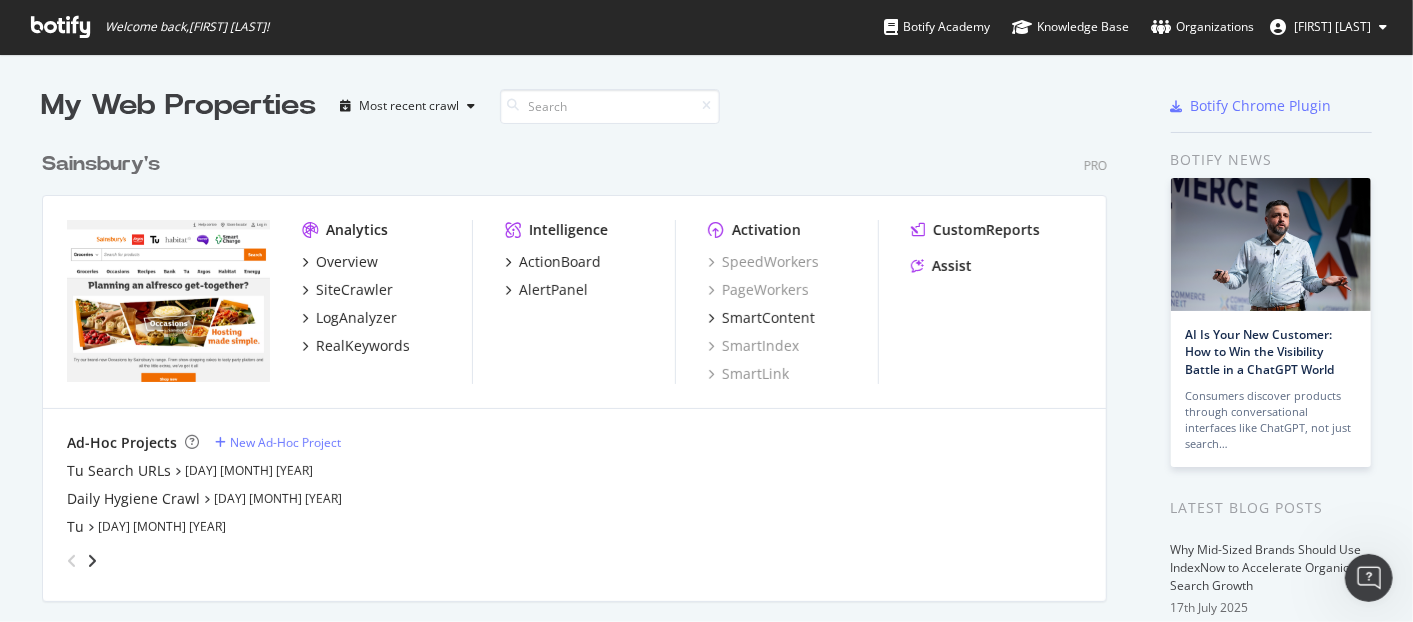 scroll, scrollTop: 17, scrollLeft: 18, axis: both 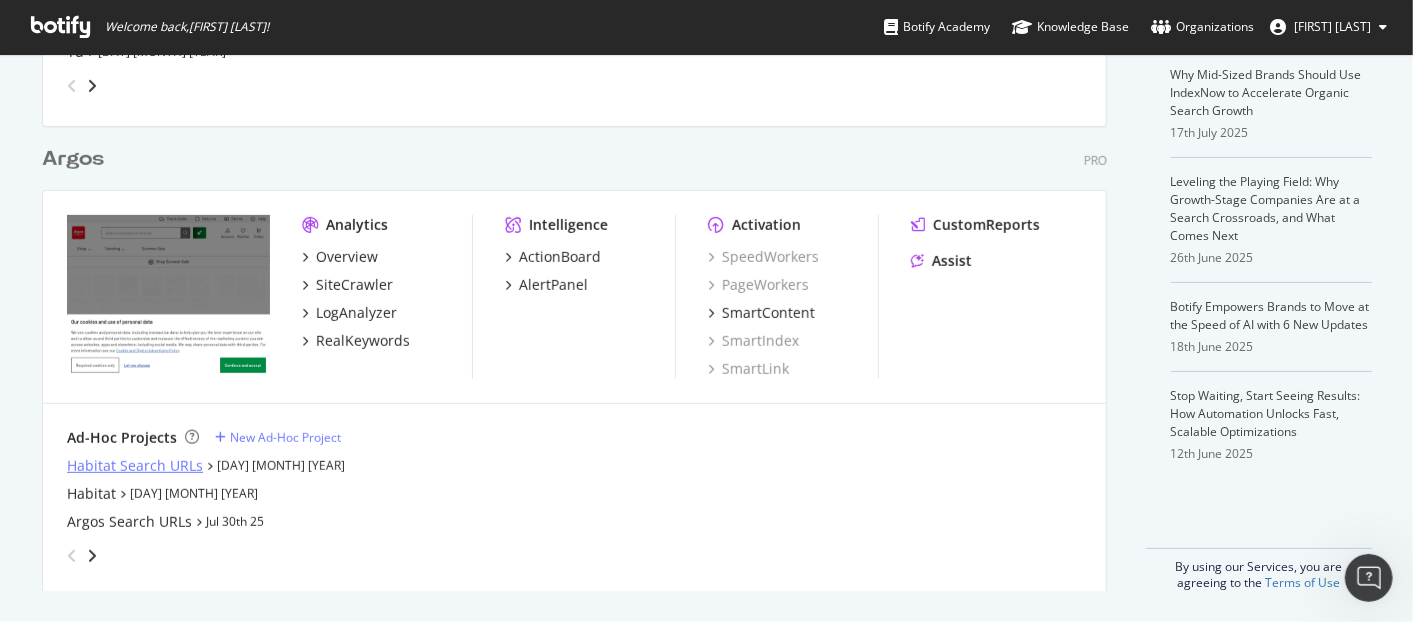 click on "Habitat Search URLs" at bounding box center [135, 466] 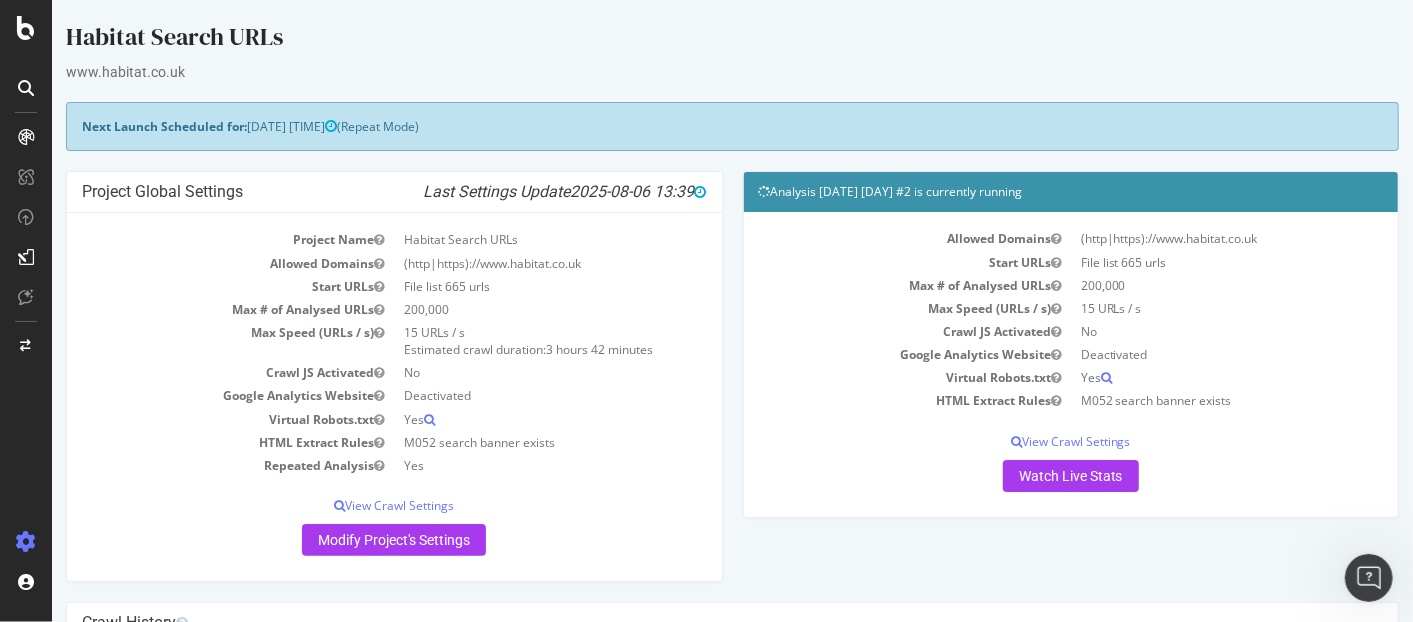 scroll, scrollTop: 0, scrollLeft: 0, axis: both 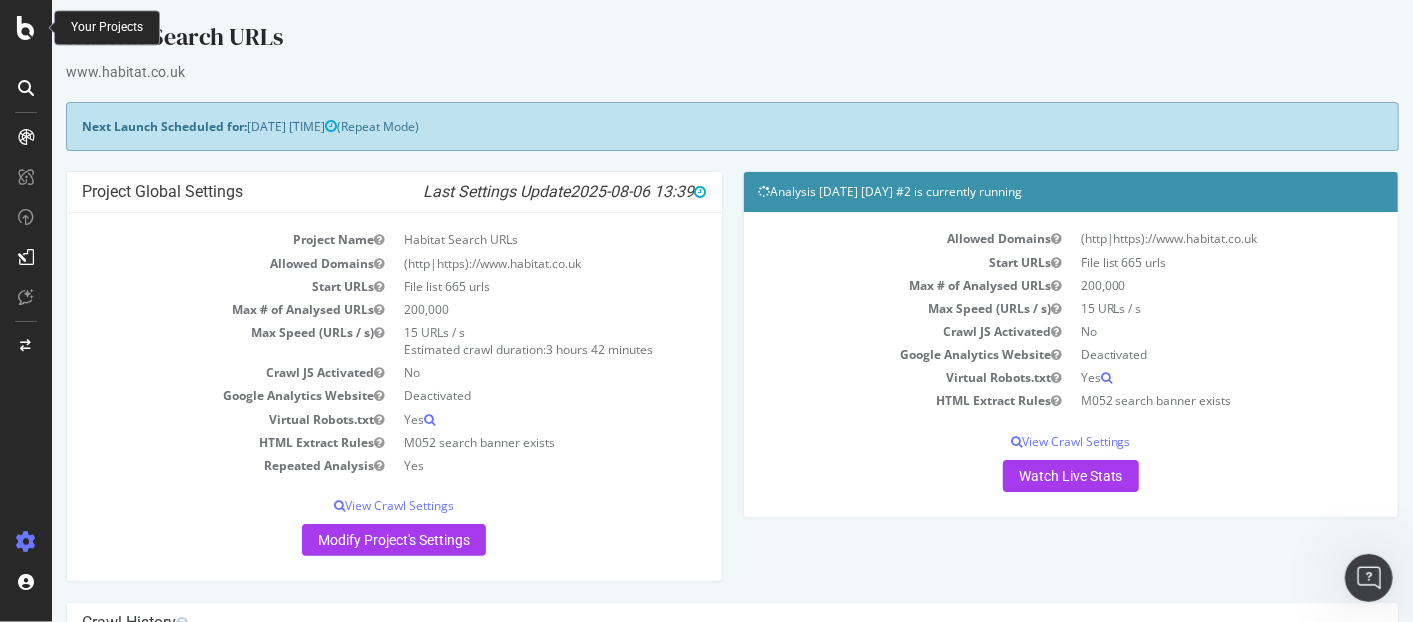 click at bounding box center [26, 28] 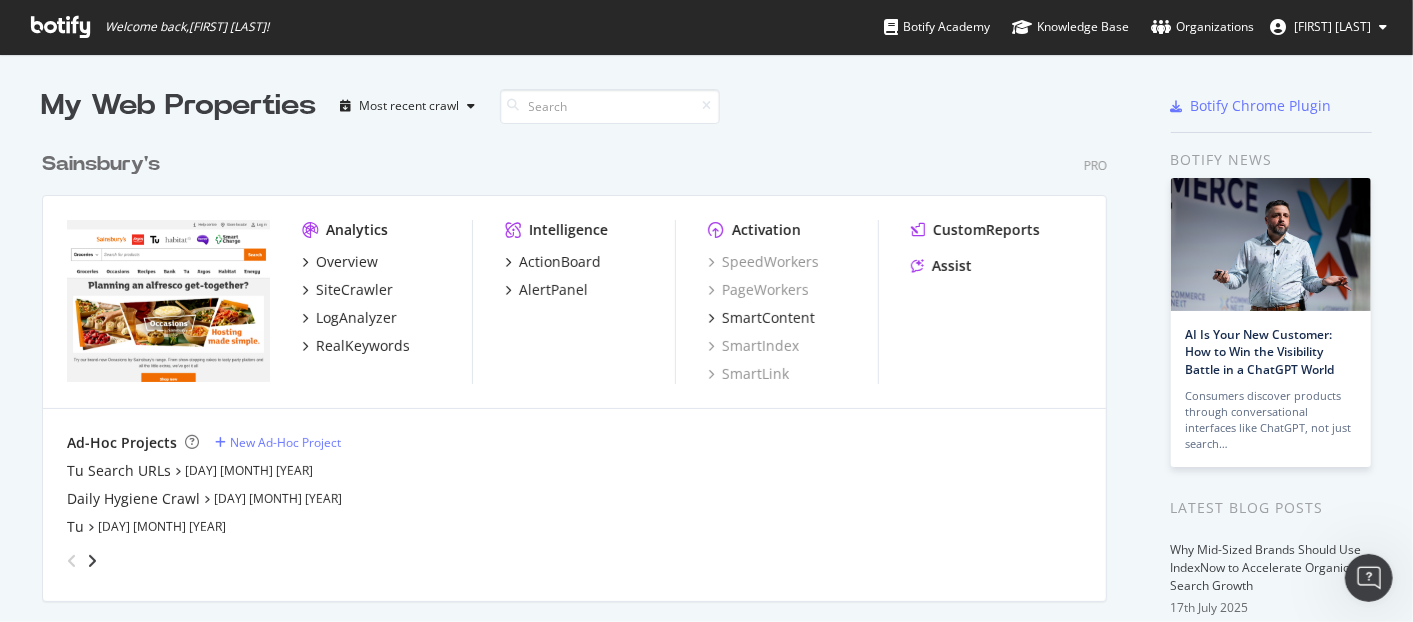 scroll, scrollTop: 17, scrollLeft: 18, axis: both 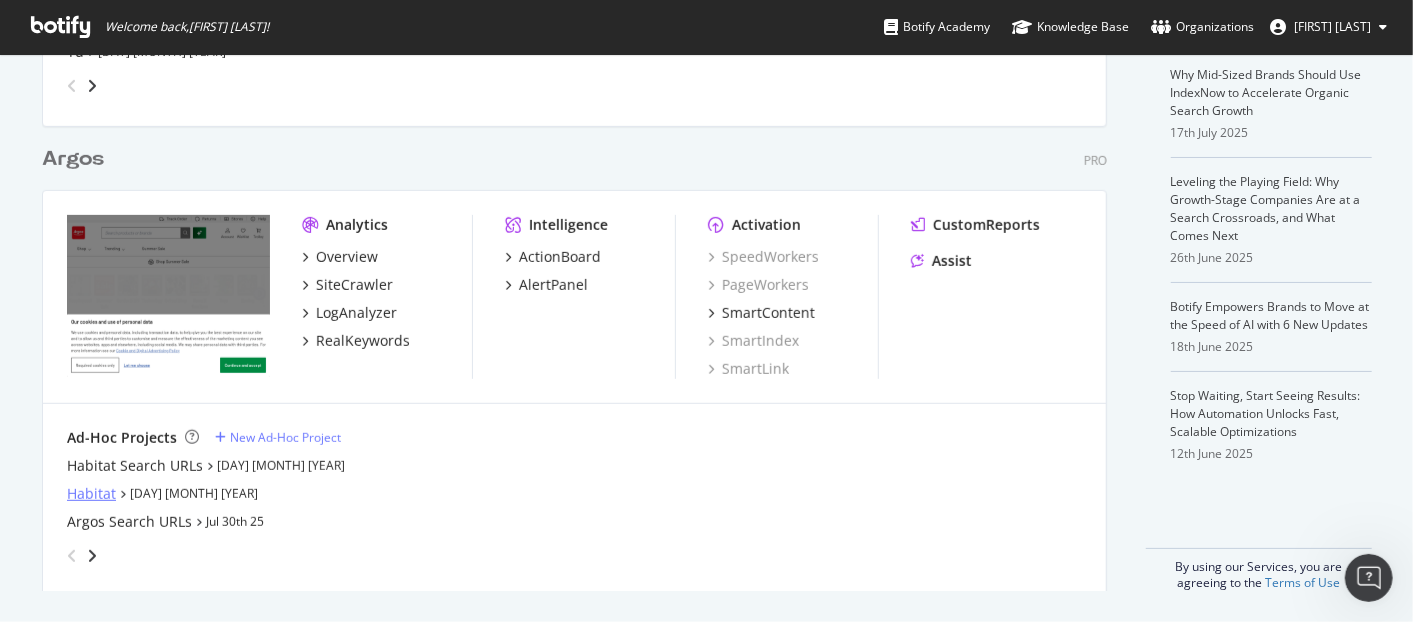 click on "Habitat" at bounding box center (91, 494) 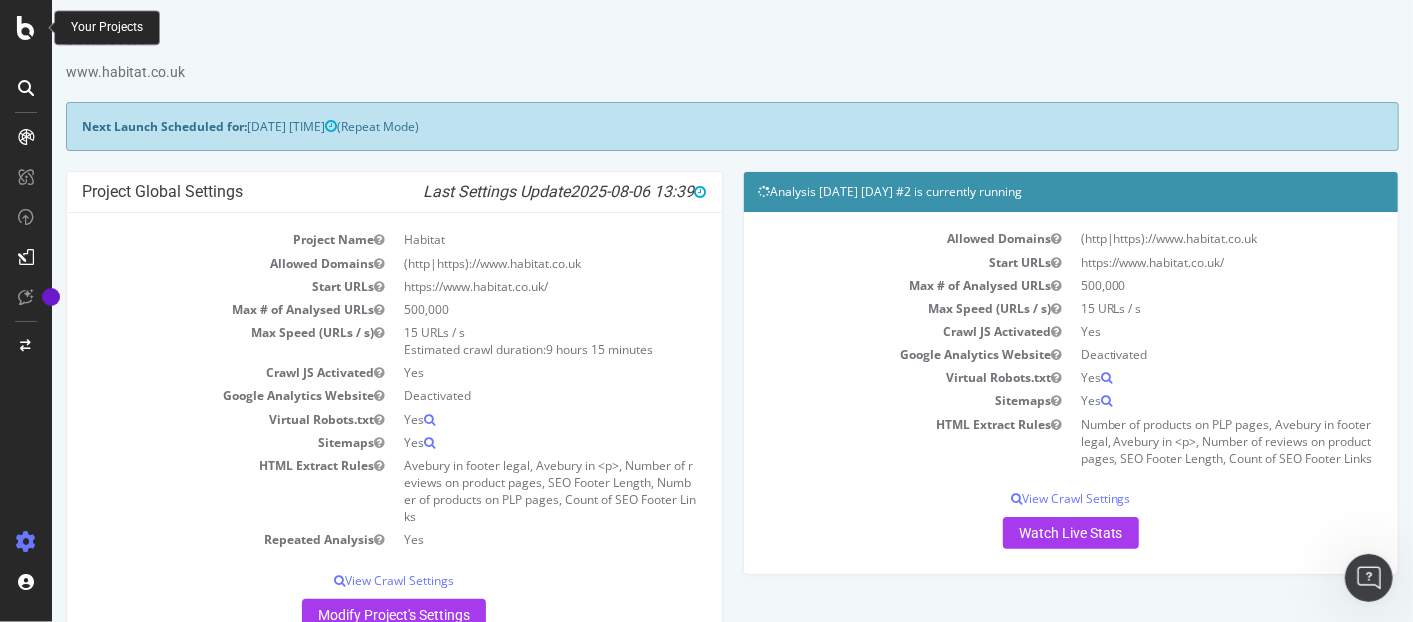 click at bounding box center [26, 311] 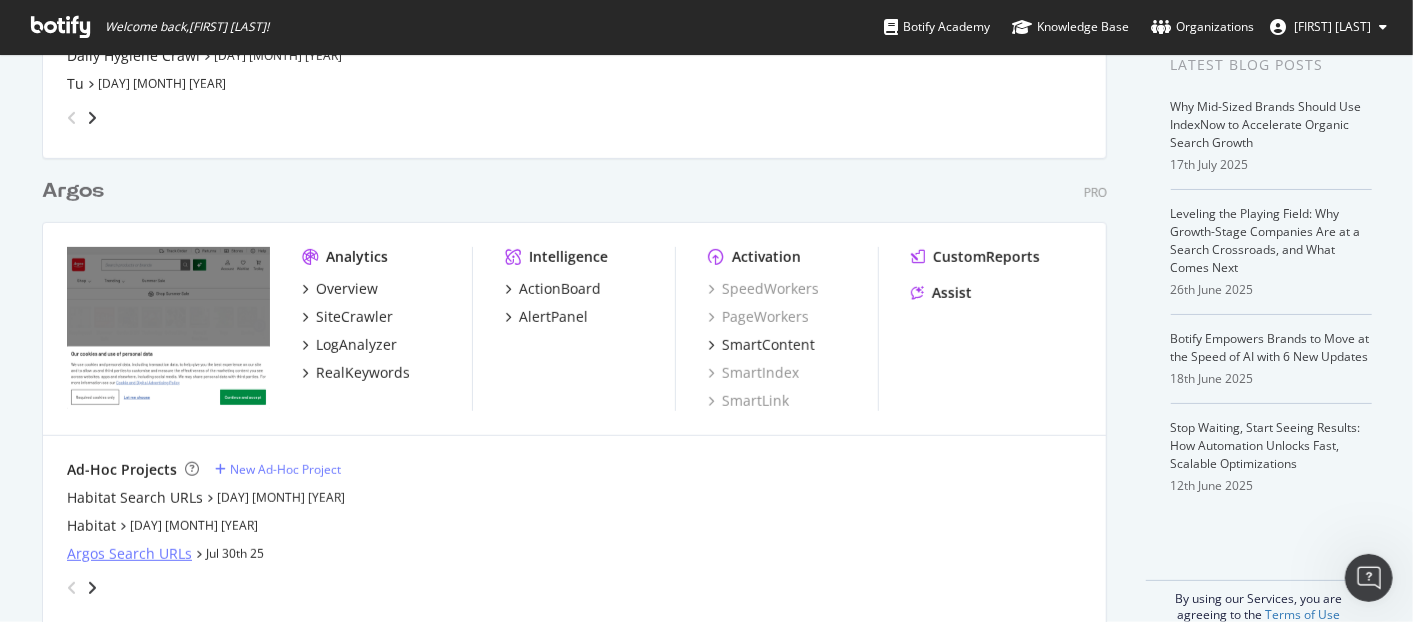 click on "Argos Search URLs" at bounding box center [129, 554] 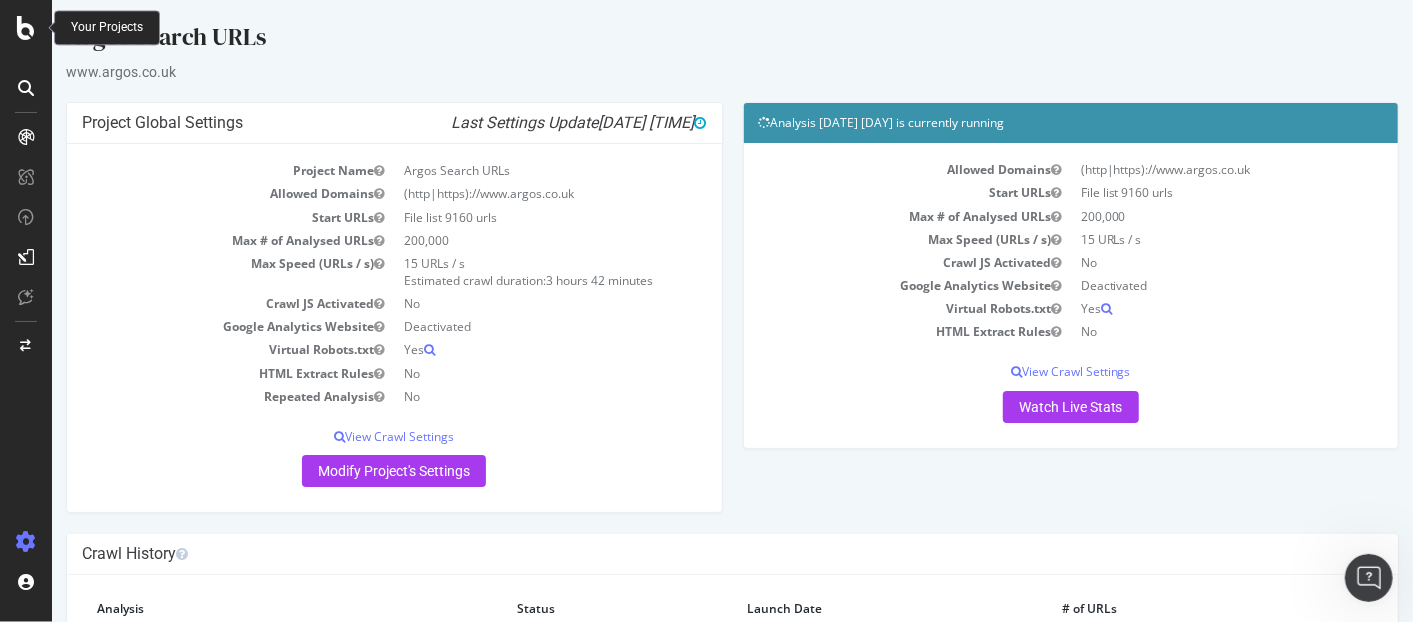 click at bounding box center (26, 28) 